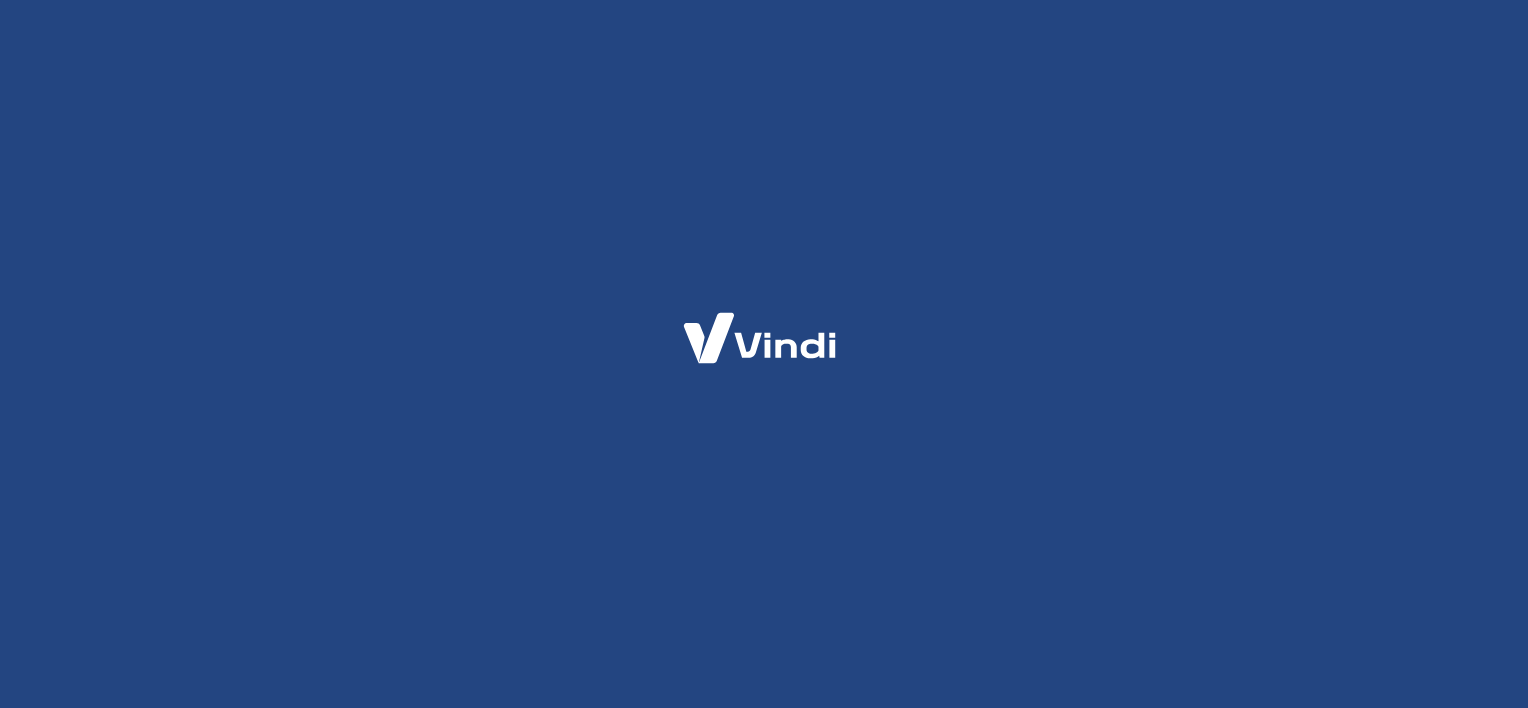 scroll, scrollTop: 0, scrollLeft: 0, axis: both 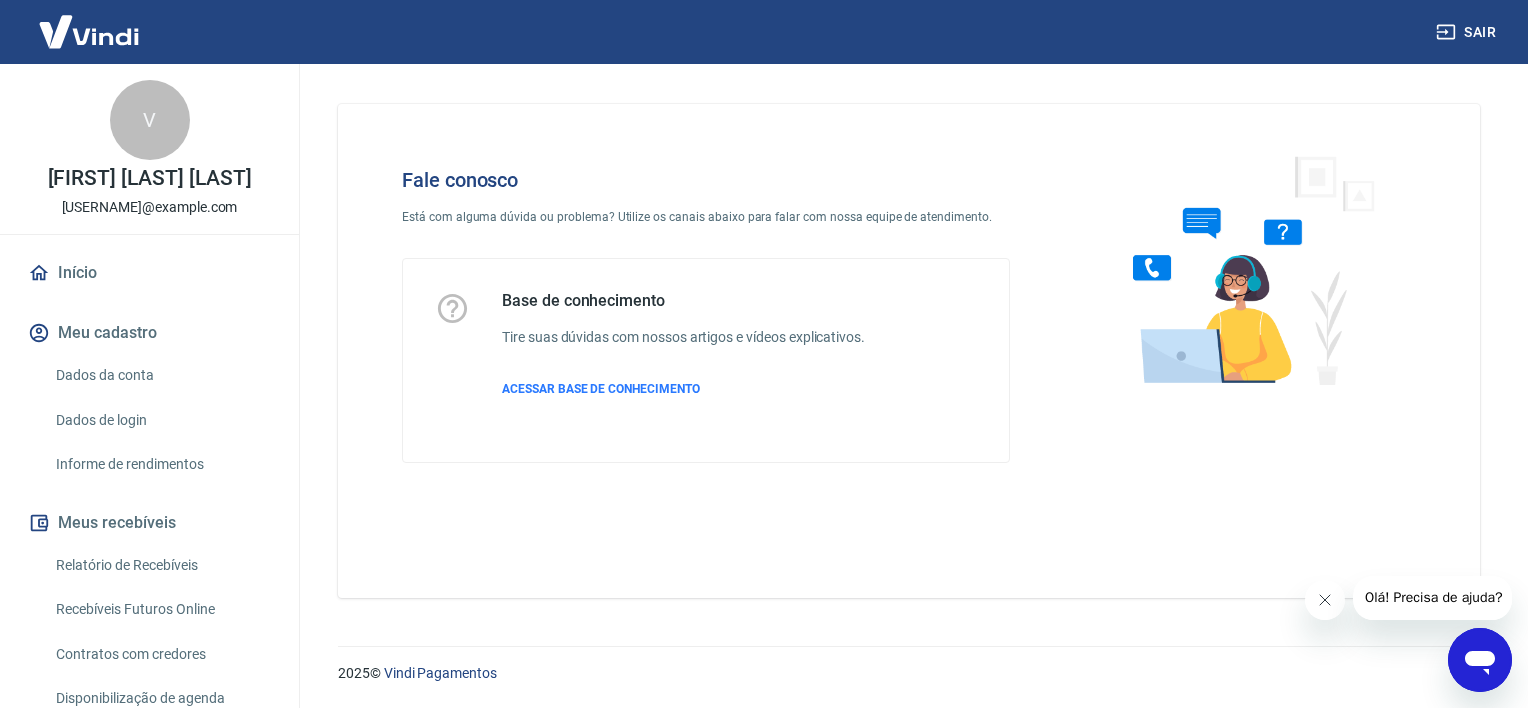 click 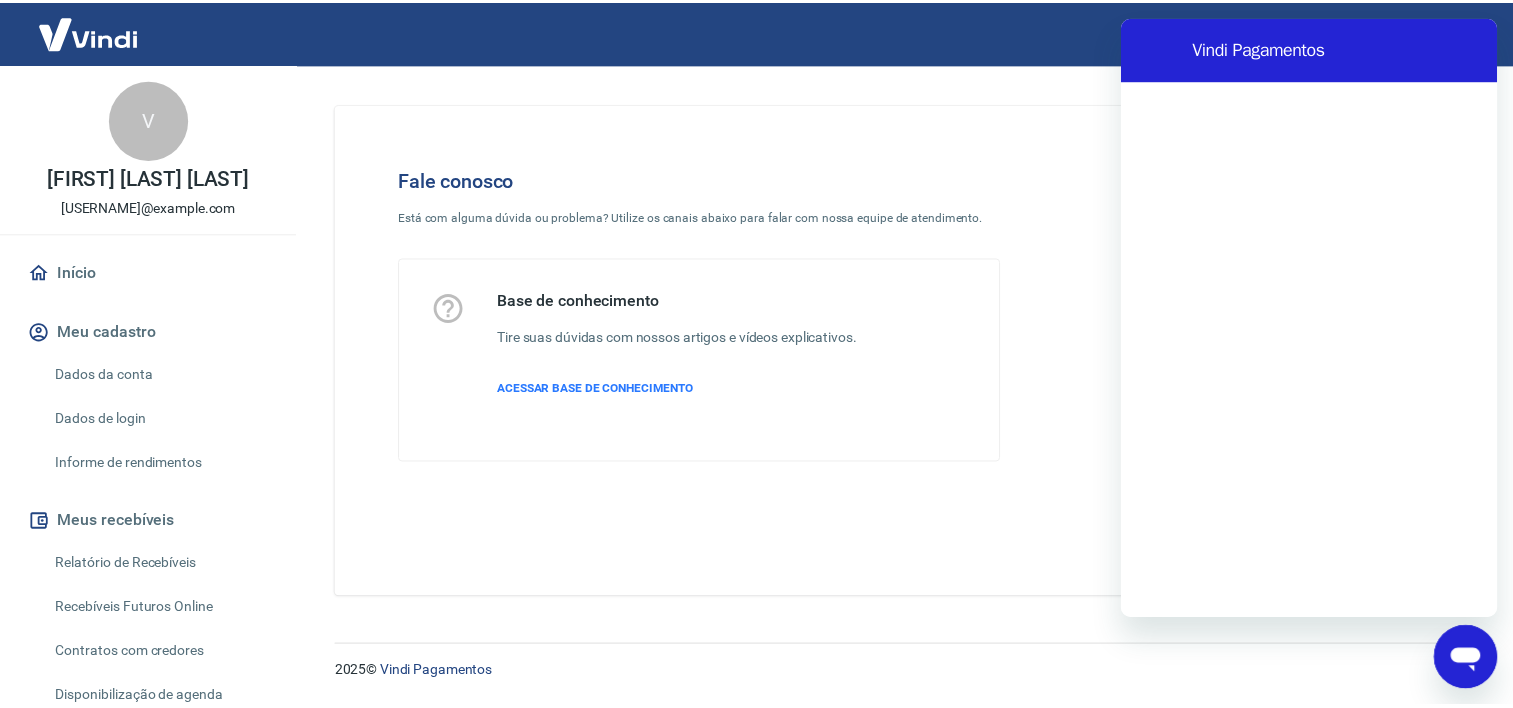 scroll, scrollTop: 0, scrollLeft: 0, axis: both 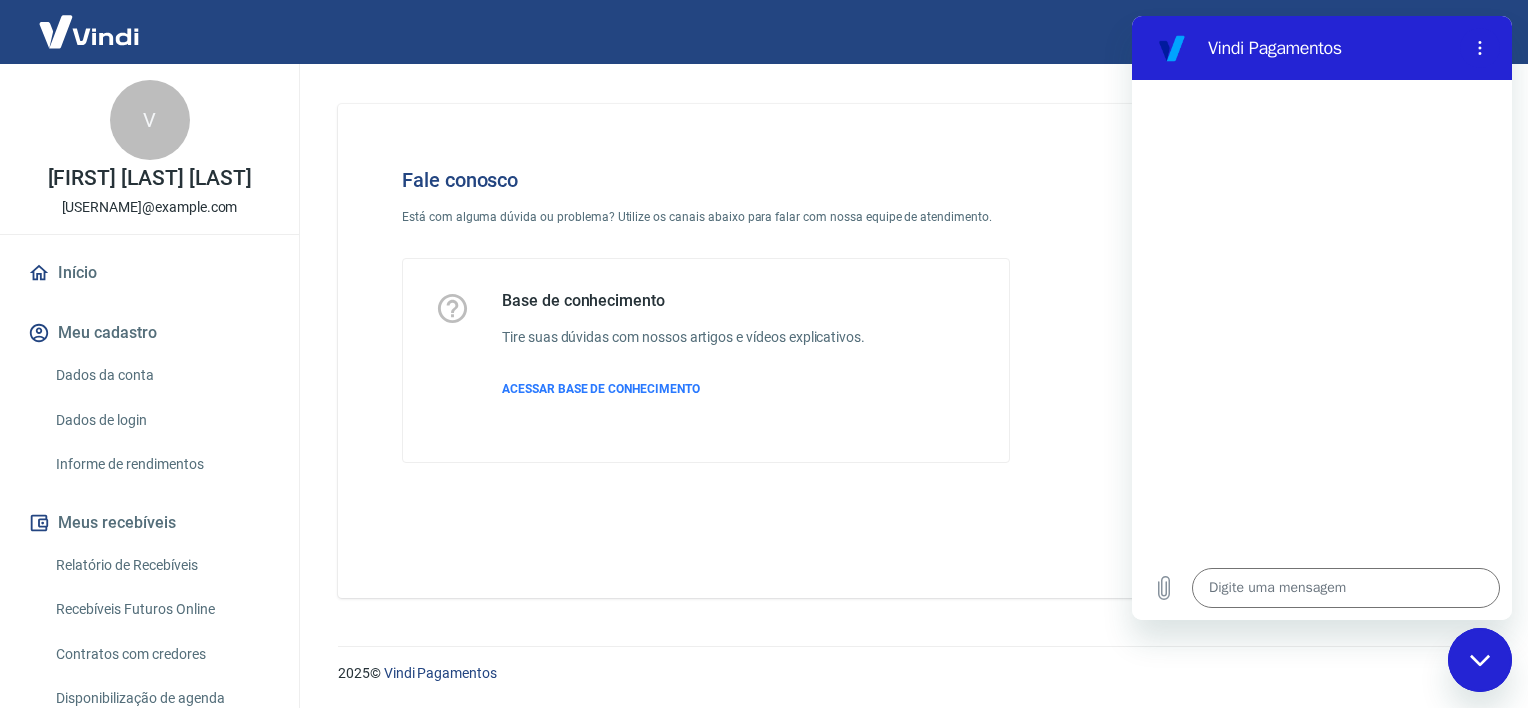 click at bounding box center (89, 31) 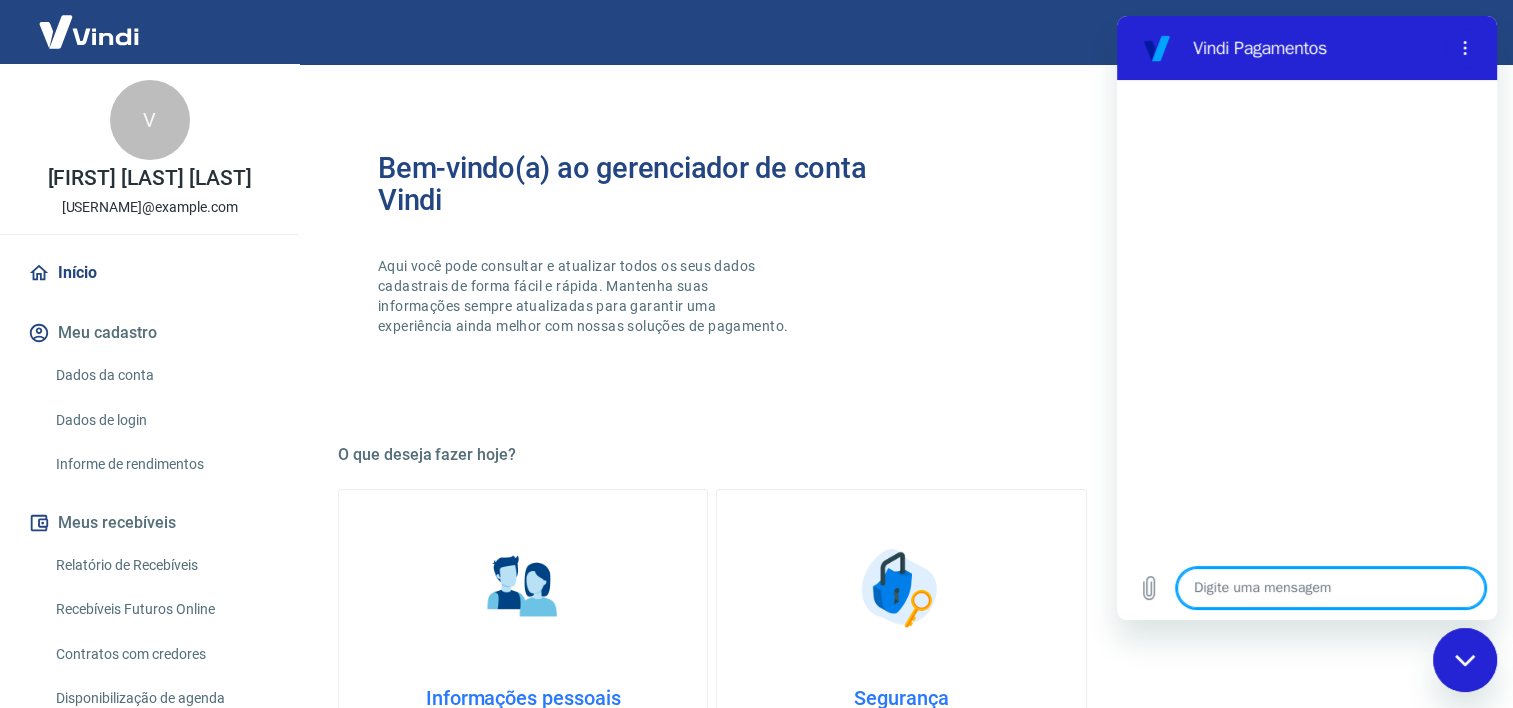 click at bounding box center [1331, 588] 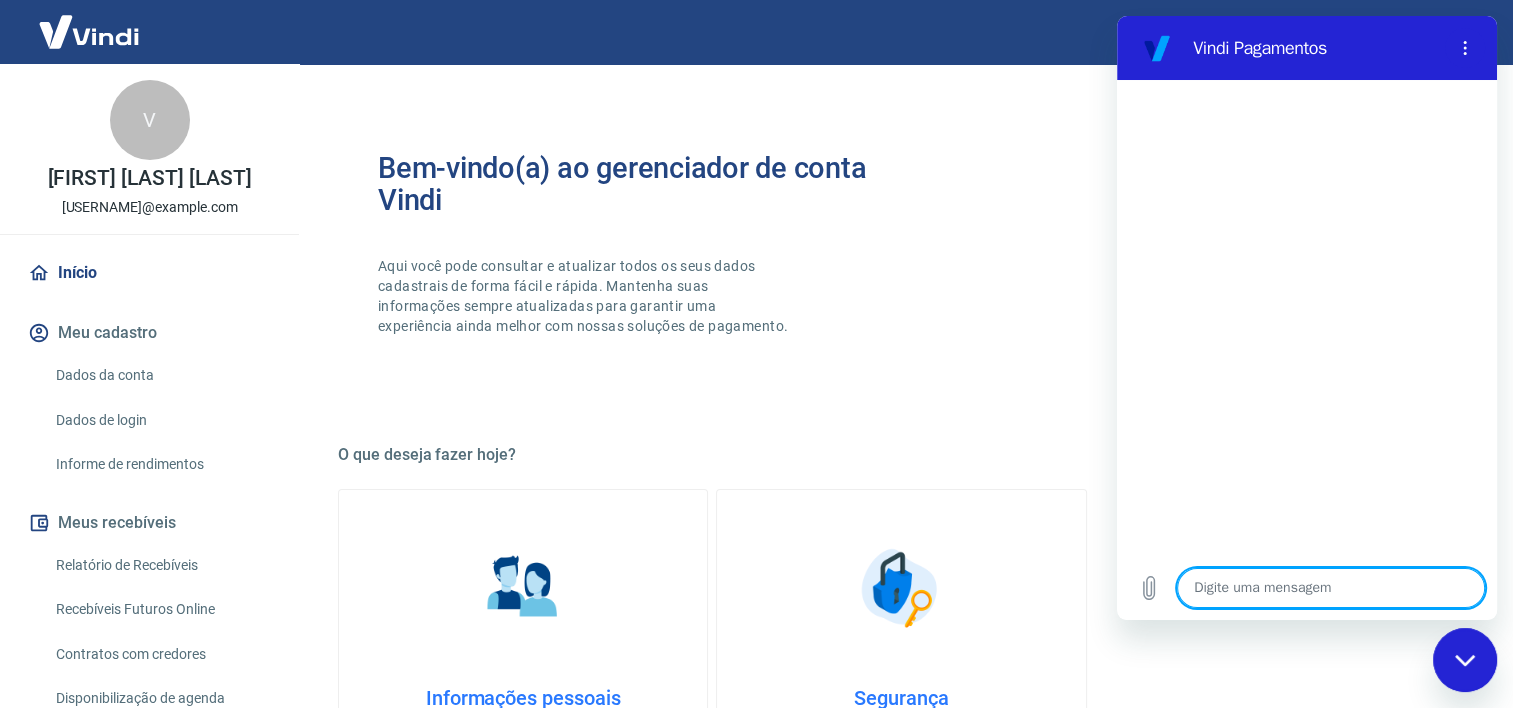 type on "o" 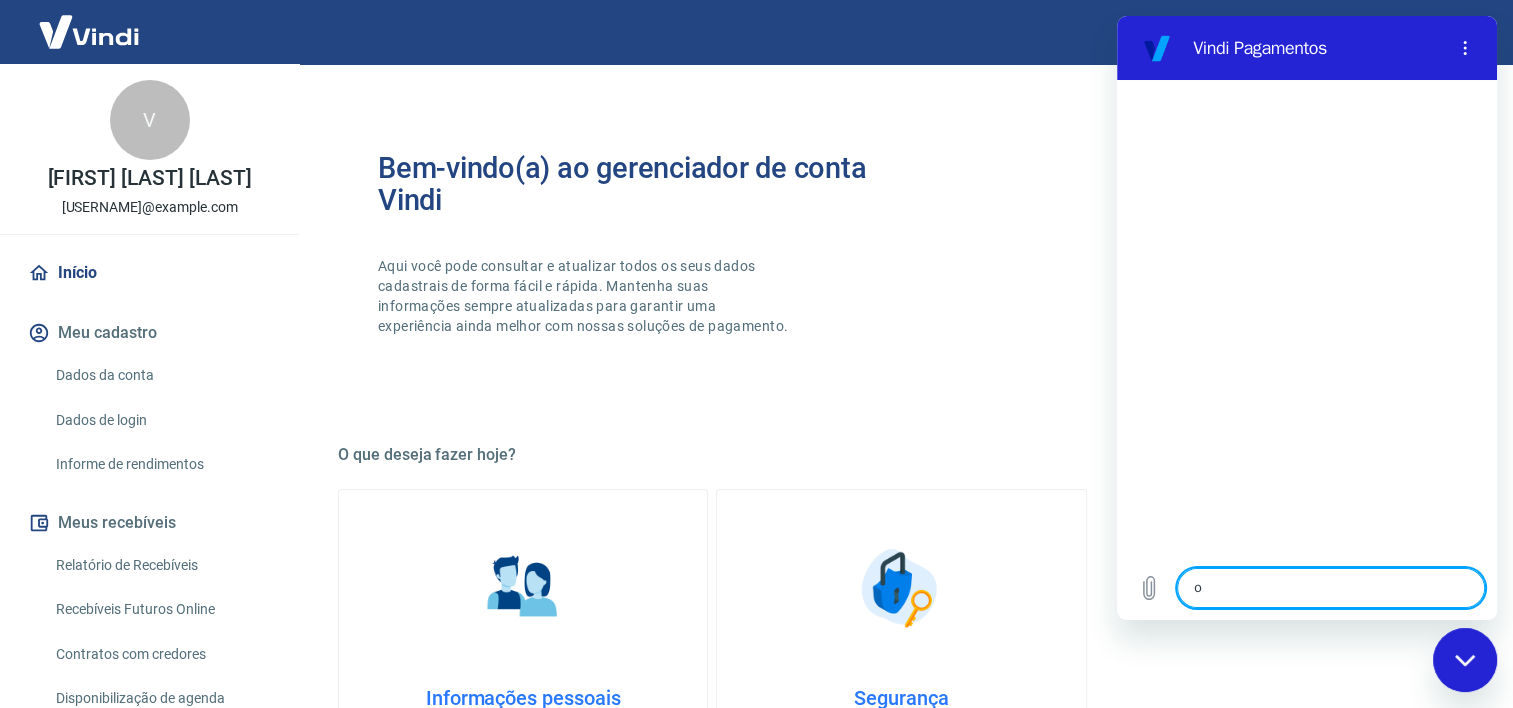type on "ol" 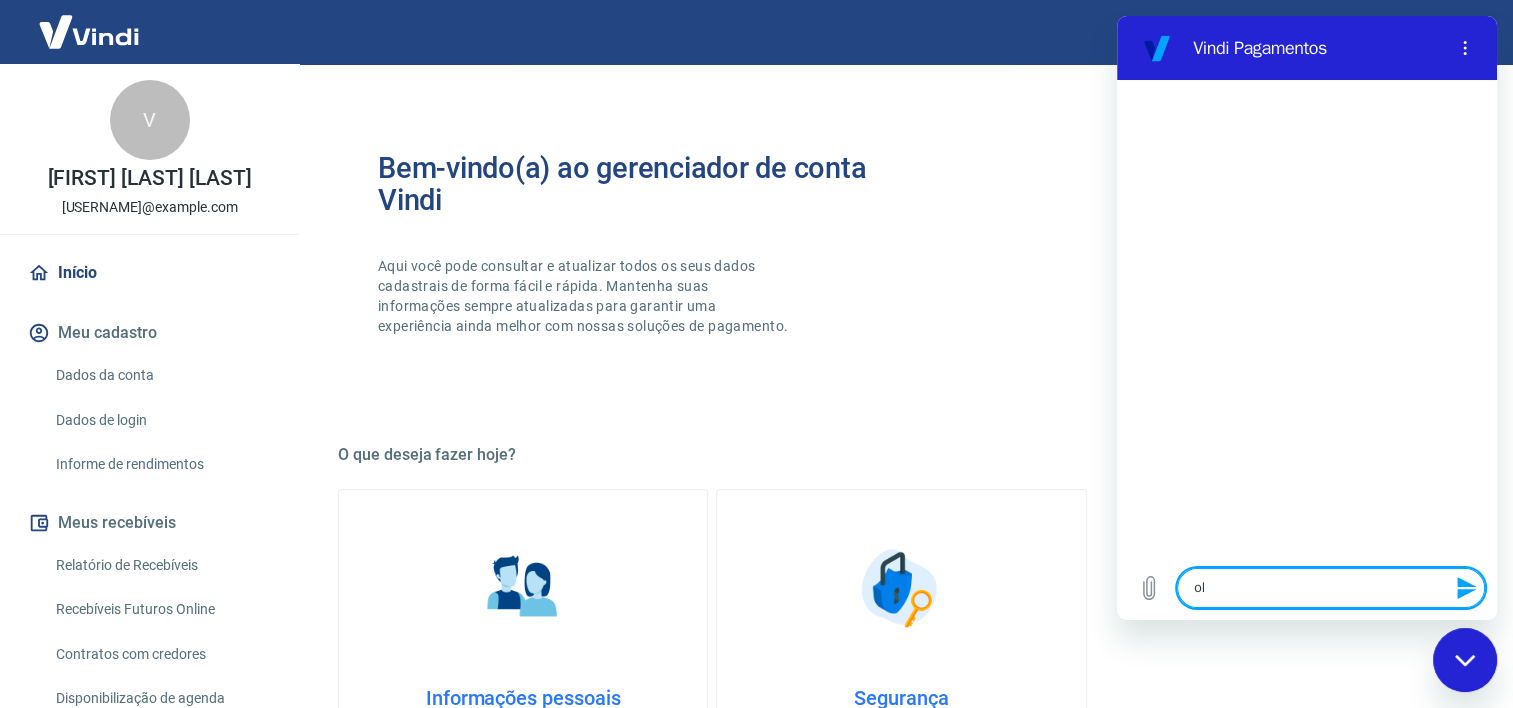 type on "ola" 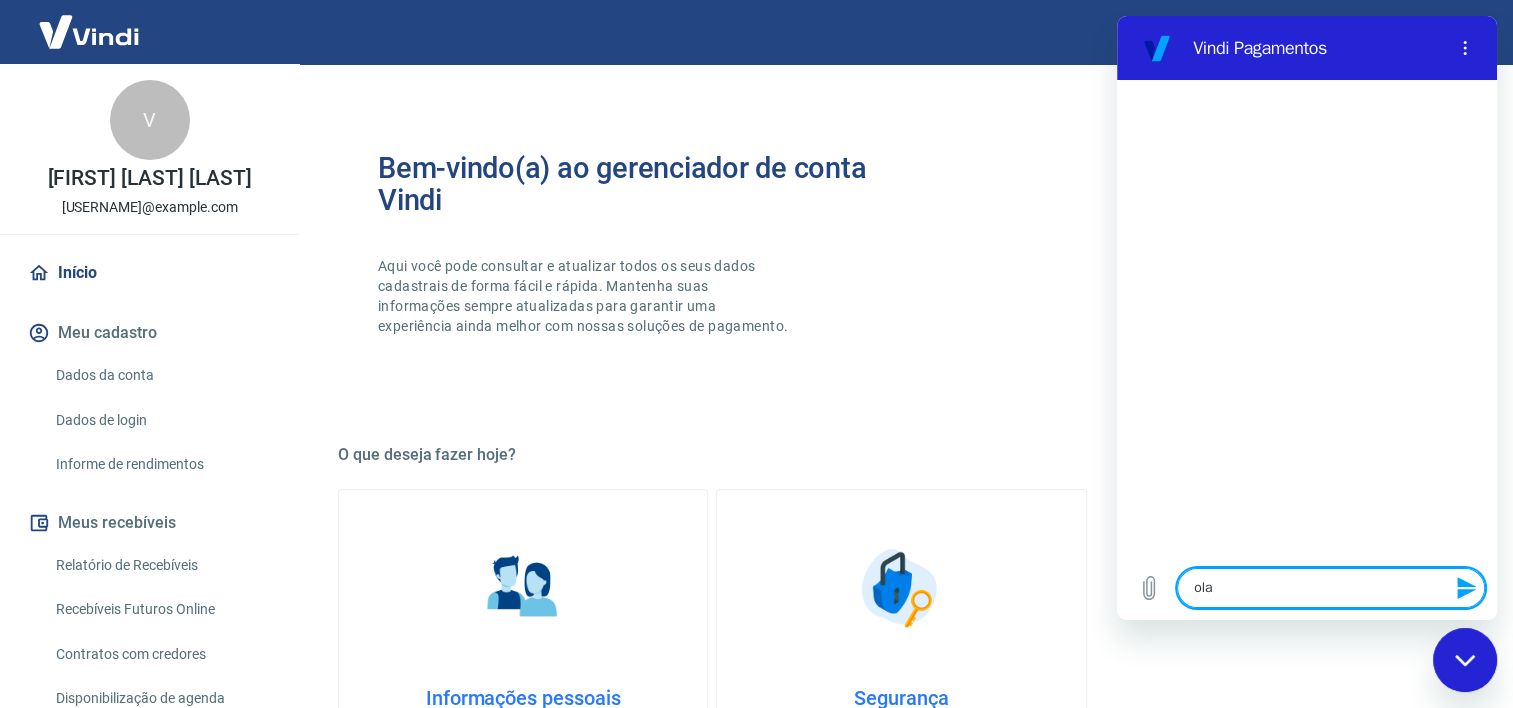 type 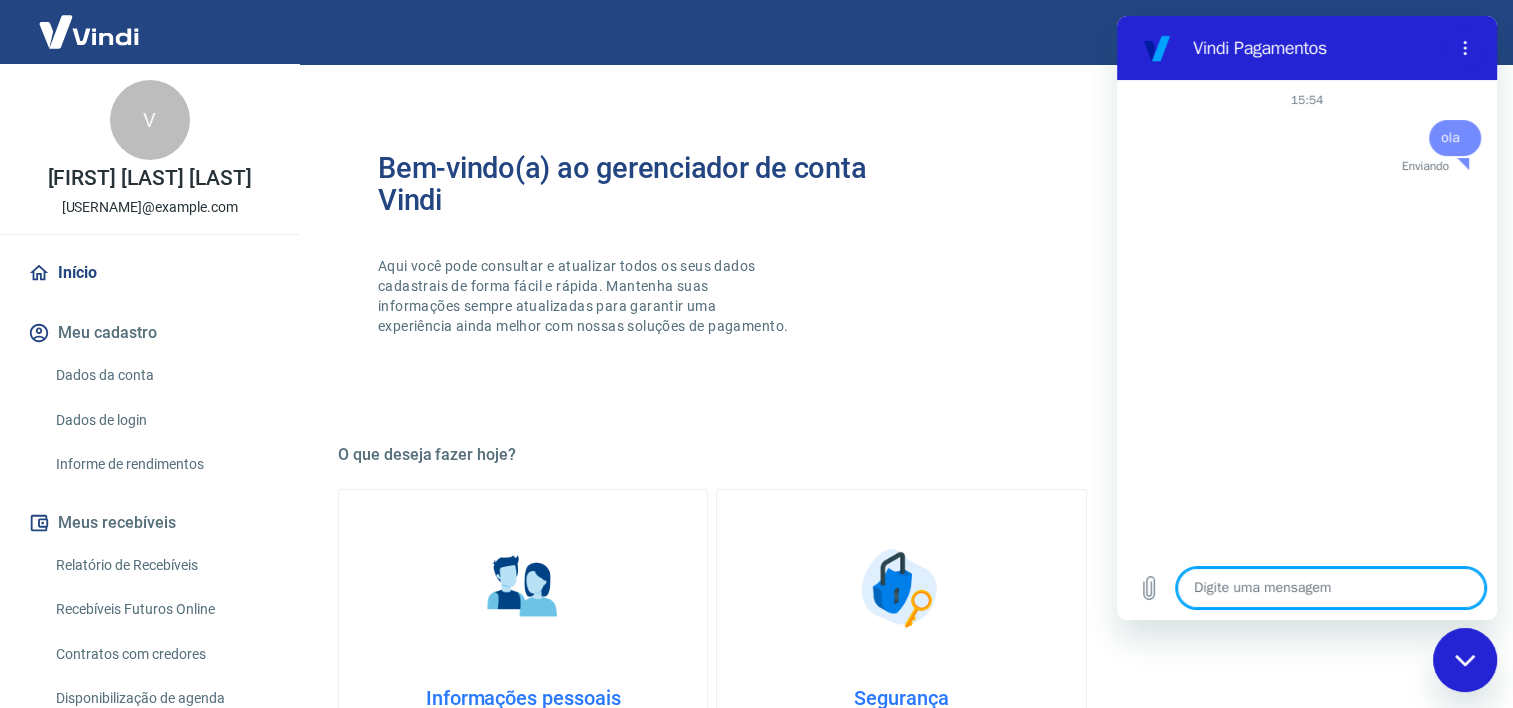 type on "x" 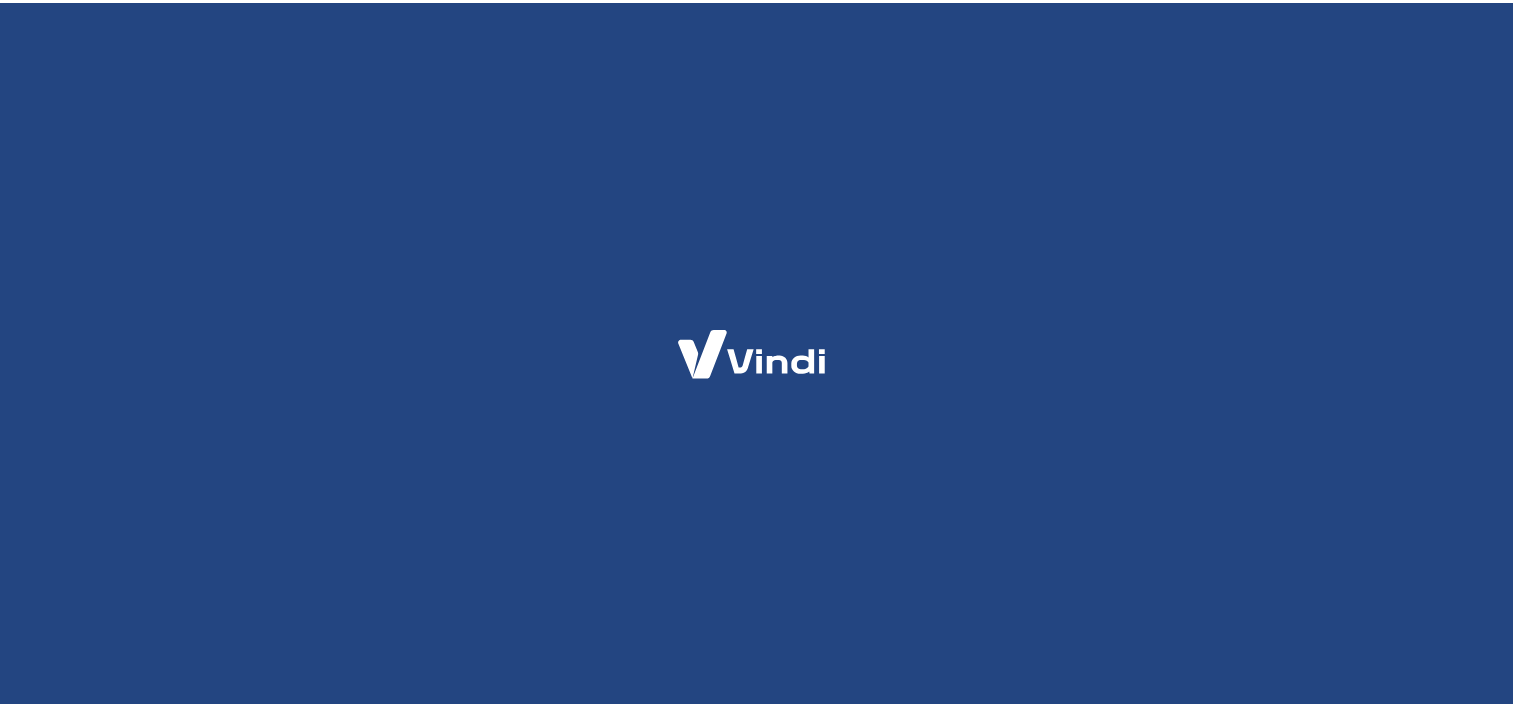 scroll, scrollTop: 0, scrollLeft: 0, axis: both 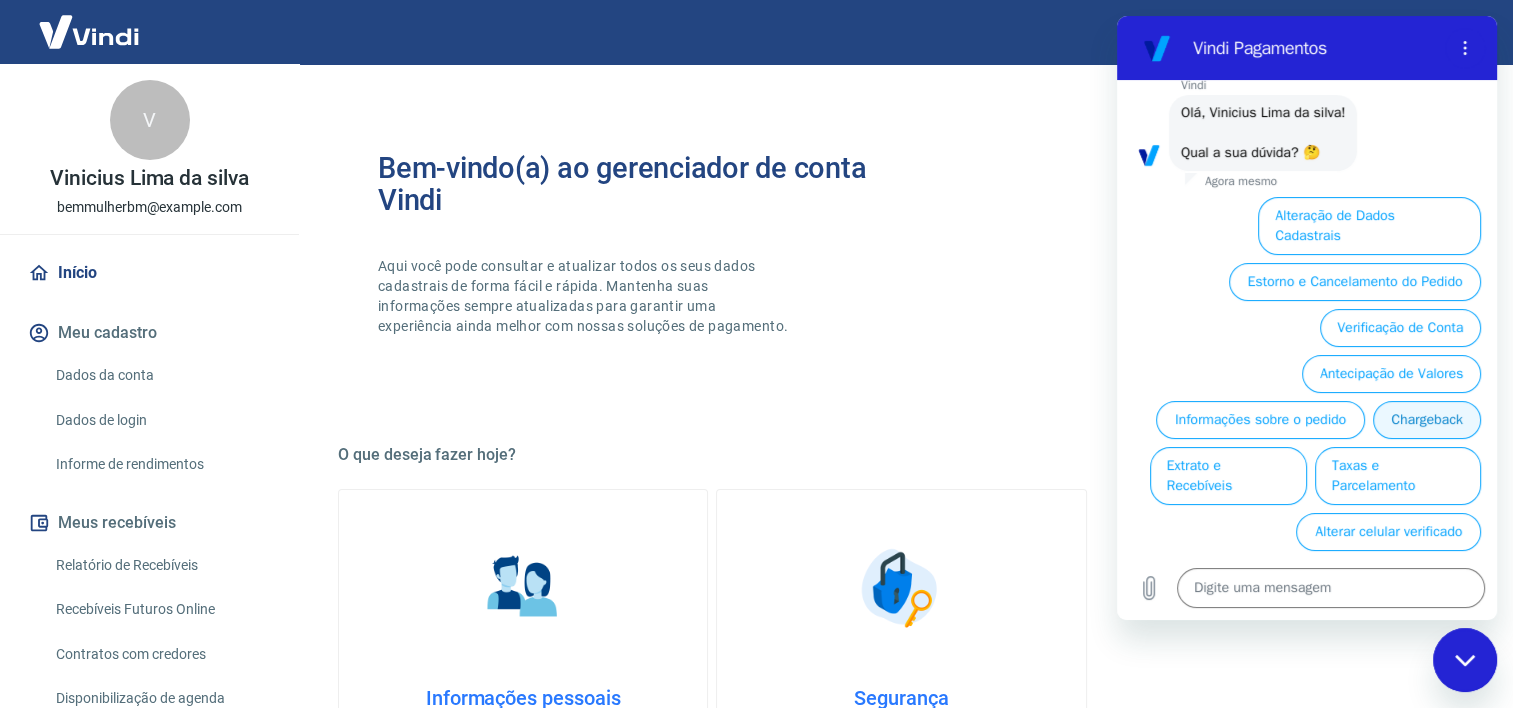 click on "Chargeback" at bounding box center [1427, 420] 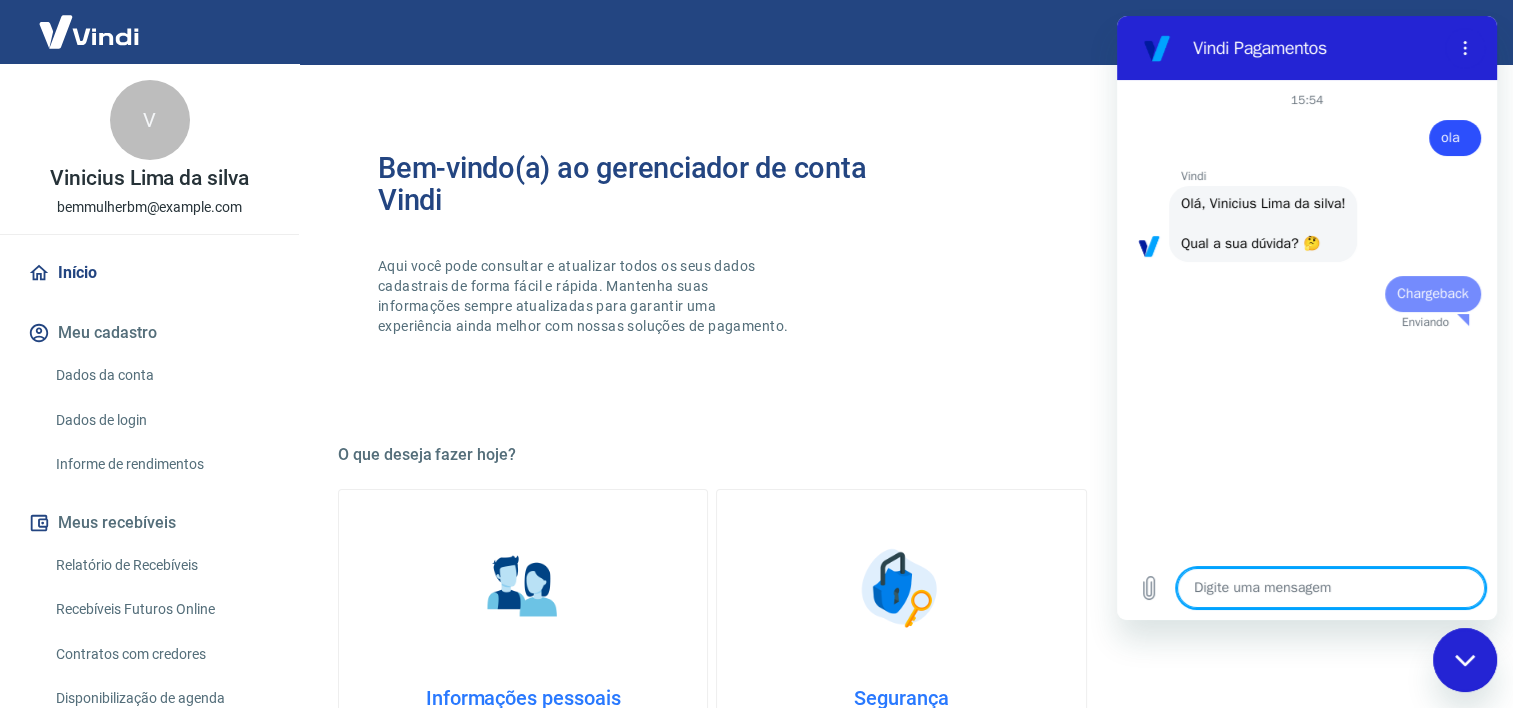 scroll, scrollTop: 0, scrollLeft: 0, axis: both 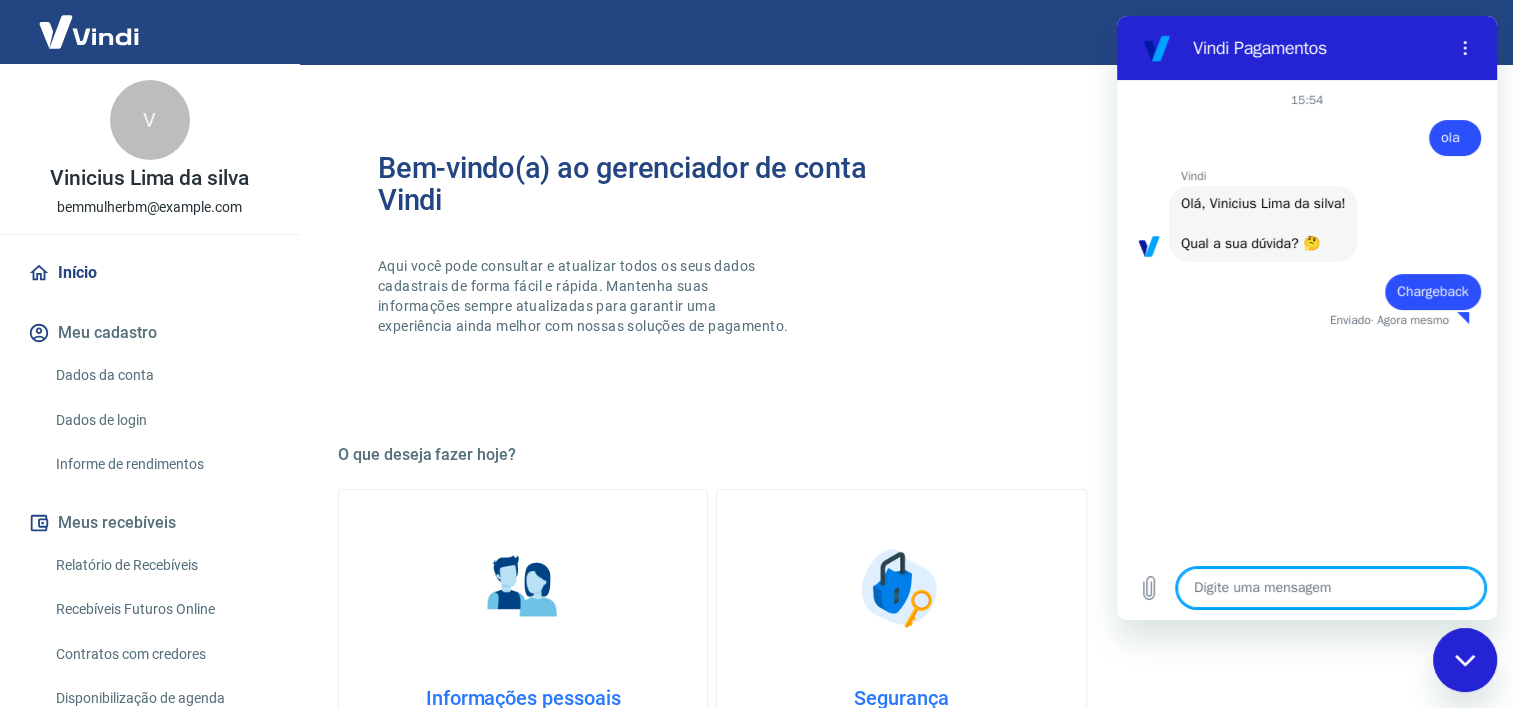 click on "Chargeback" at bounding box center (1433, 291) 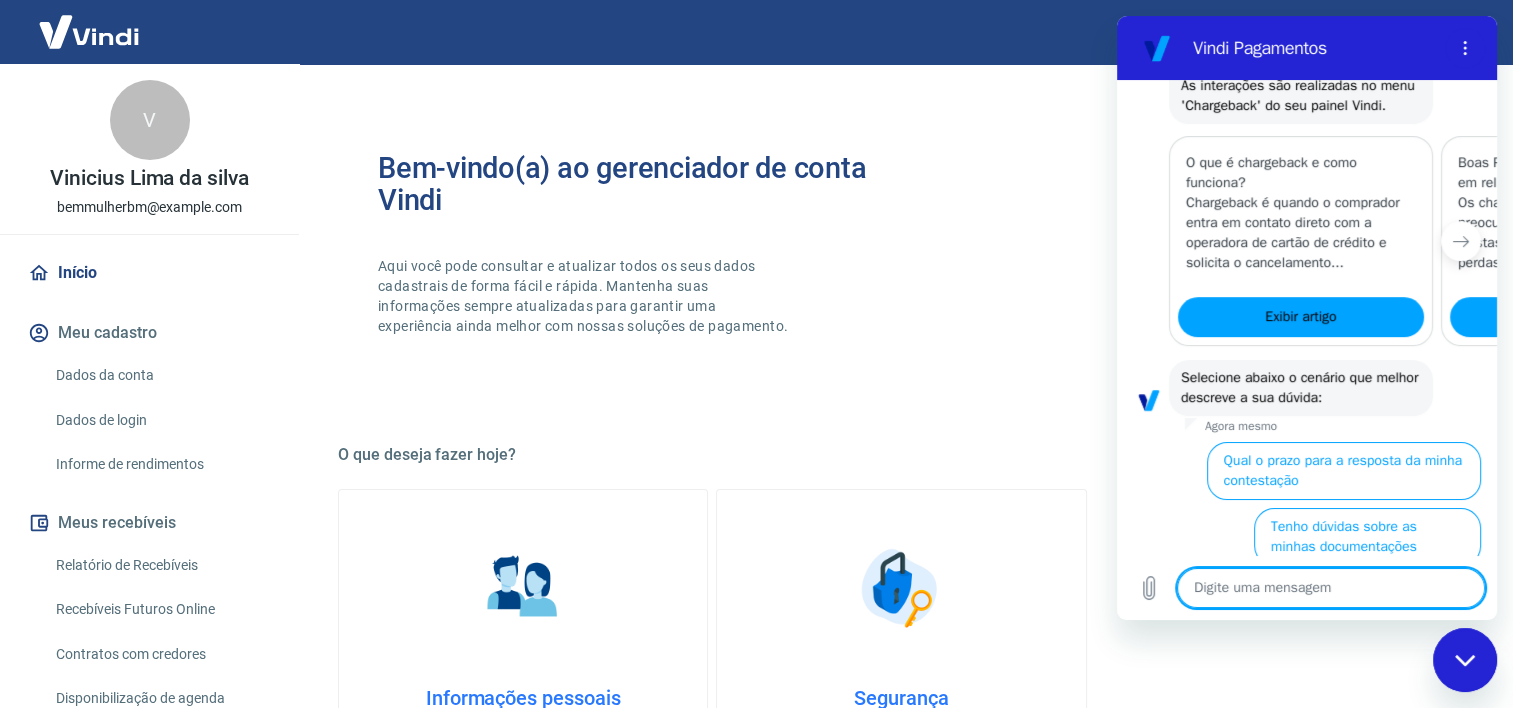 scroll, scrollTop: 736, scrollLeft: 0, axis: vertical 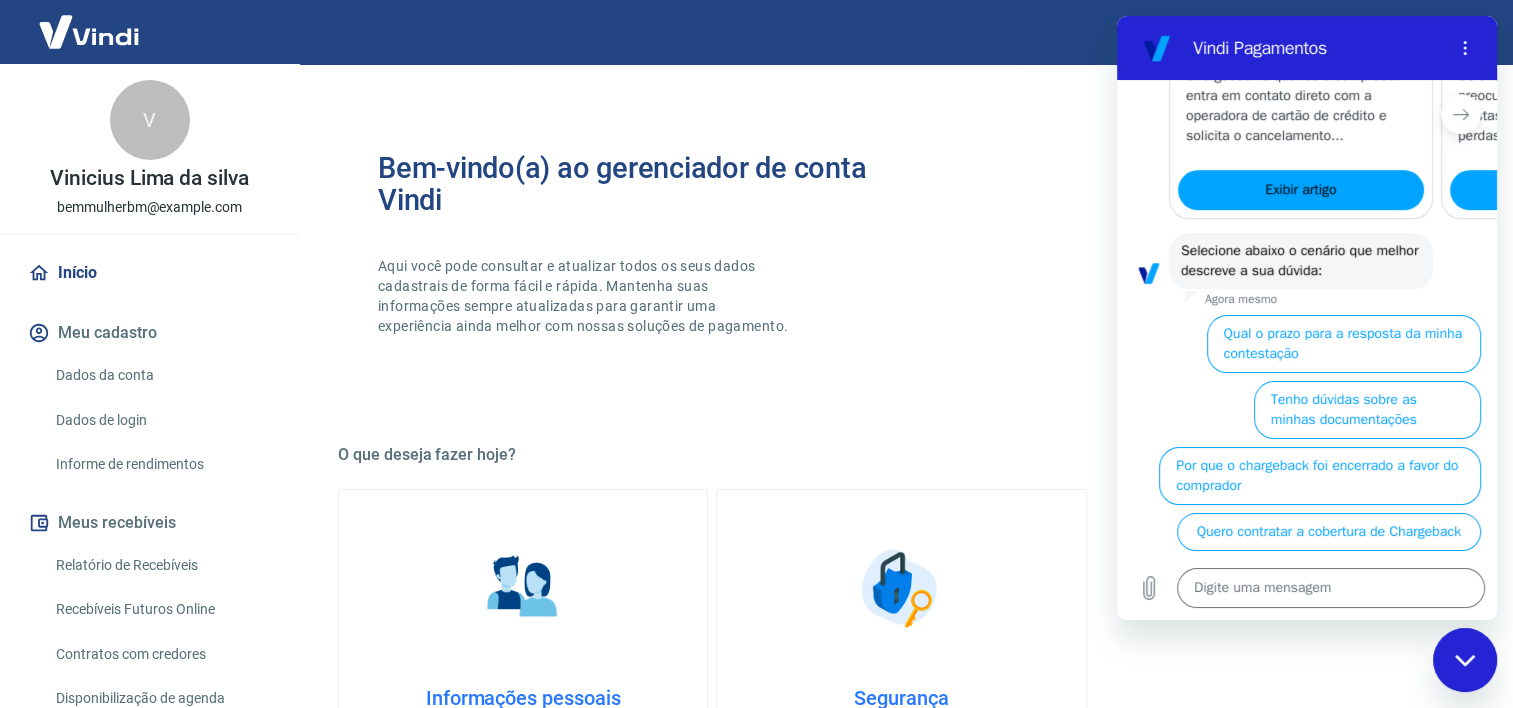 drag, startPoint x: 1484, startPoint y: 431, endPoint x: 1489, endPoint y: 463, distance: 32.38827 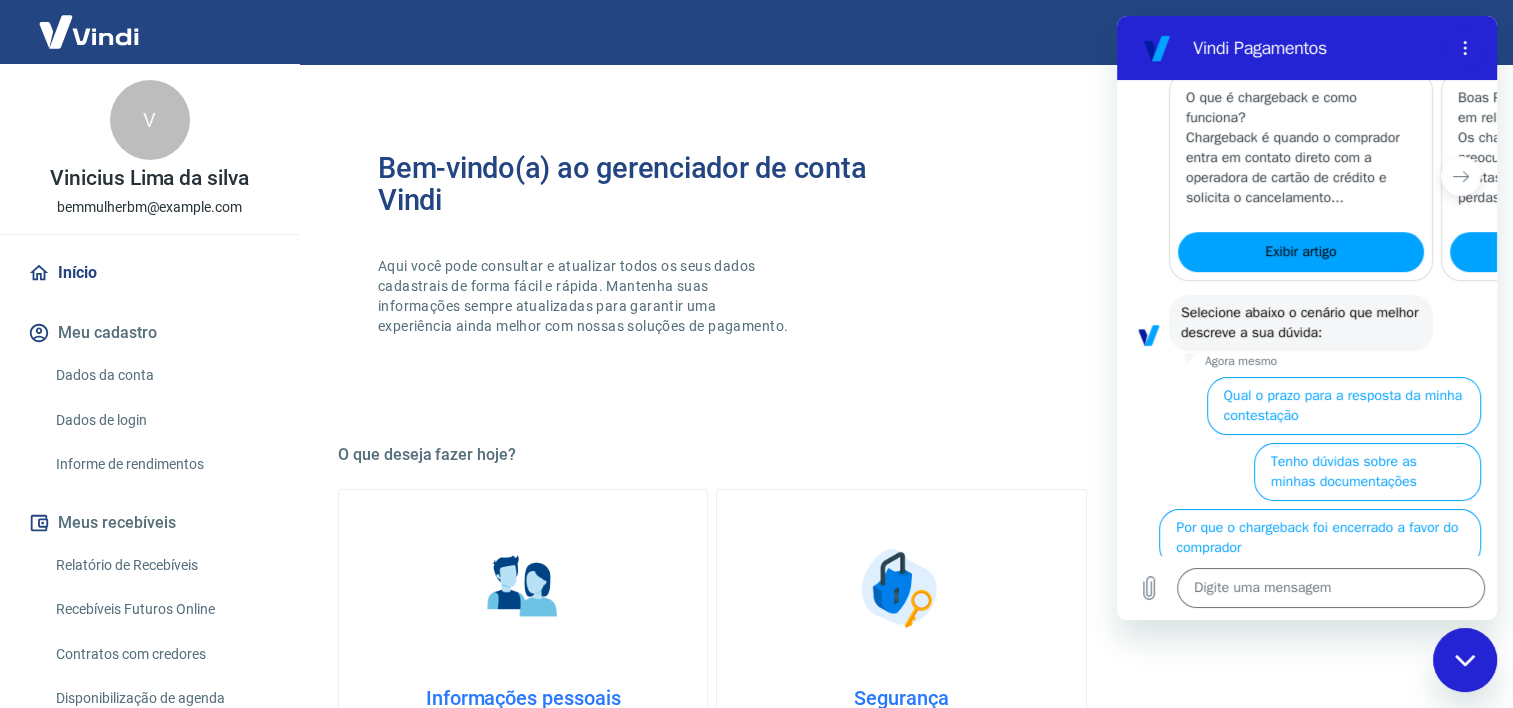 scroll, scrollTop: 736, scrollLeft: 0, axis: vertical 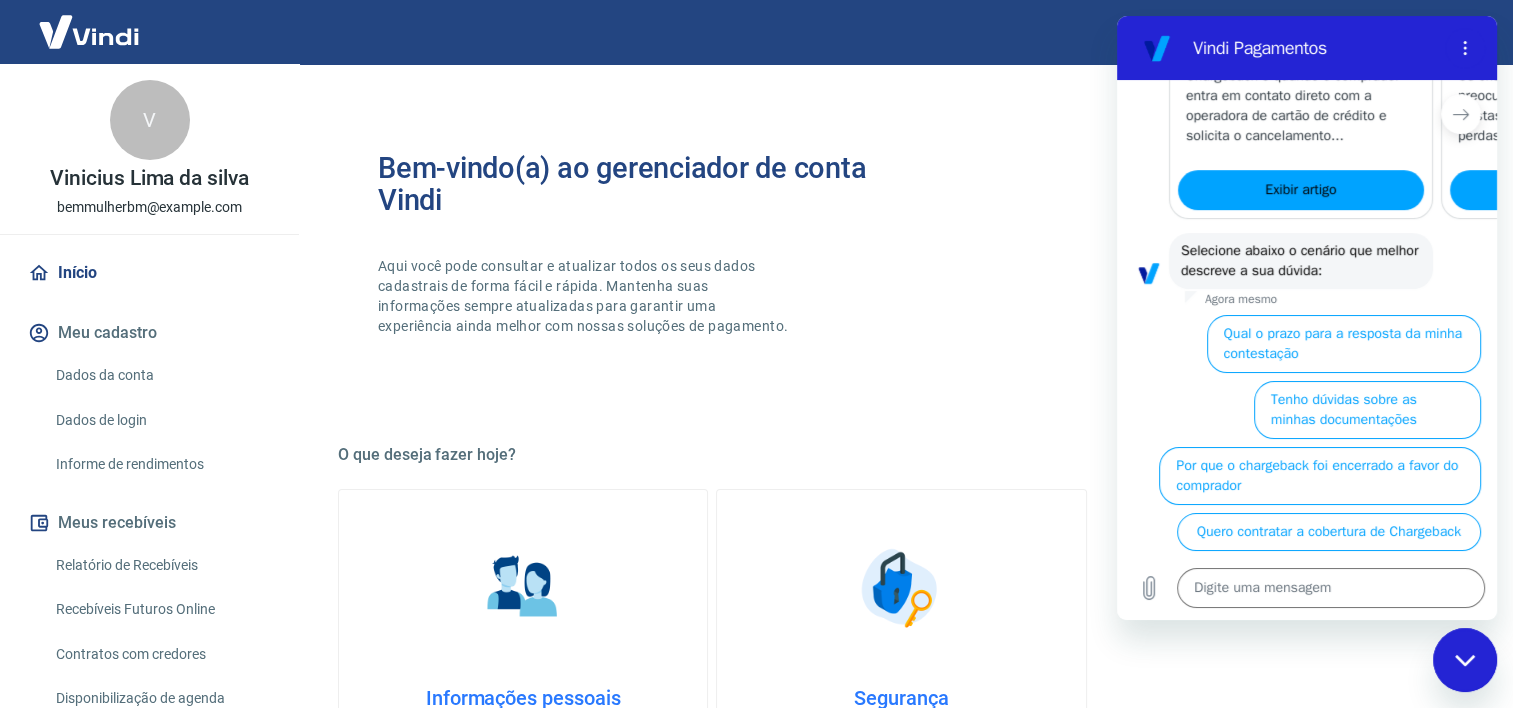 drag, startPoint x: 1489, startPoint y: 465, endPoint x: 2633, endPoint y: 564, distance: 1148.2756 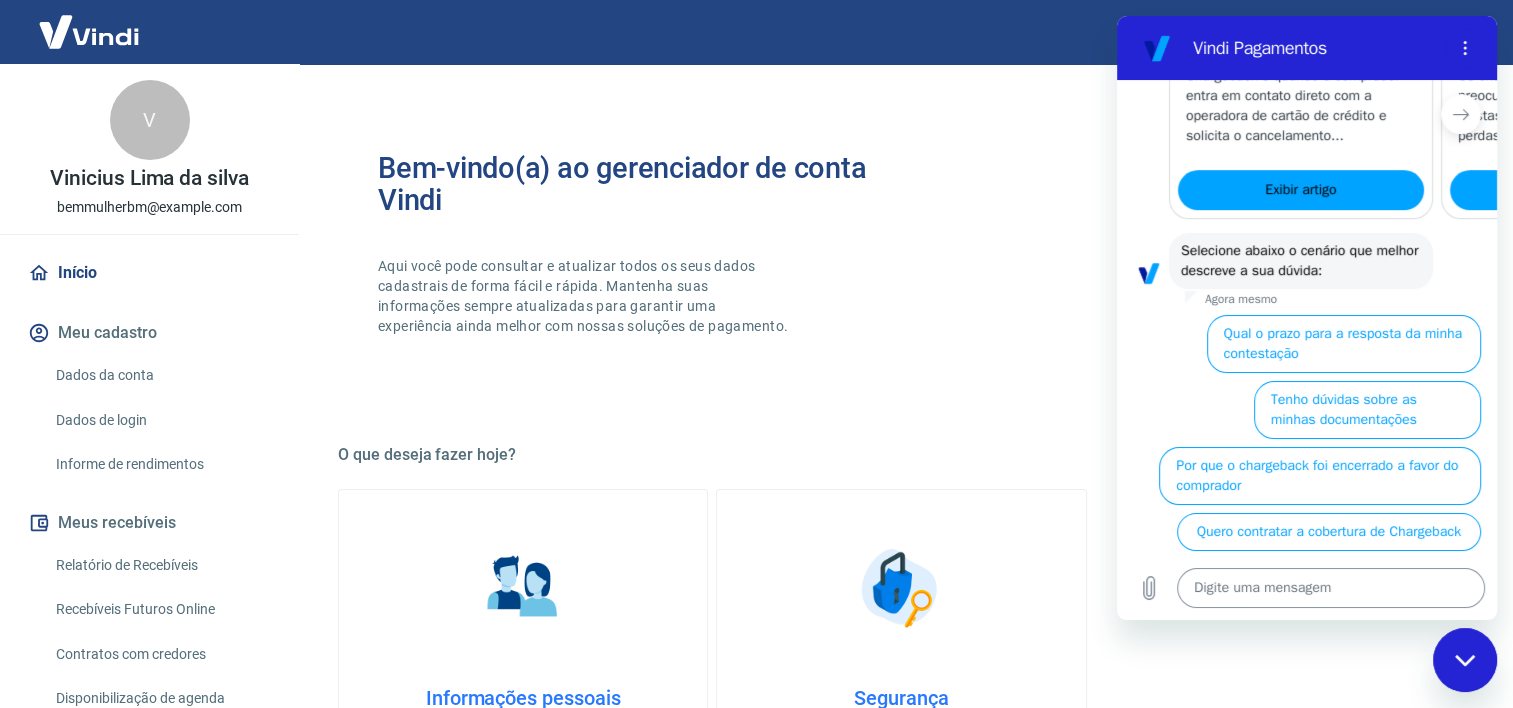 click at bounding box center (1331, 588) 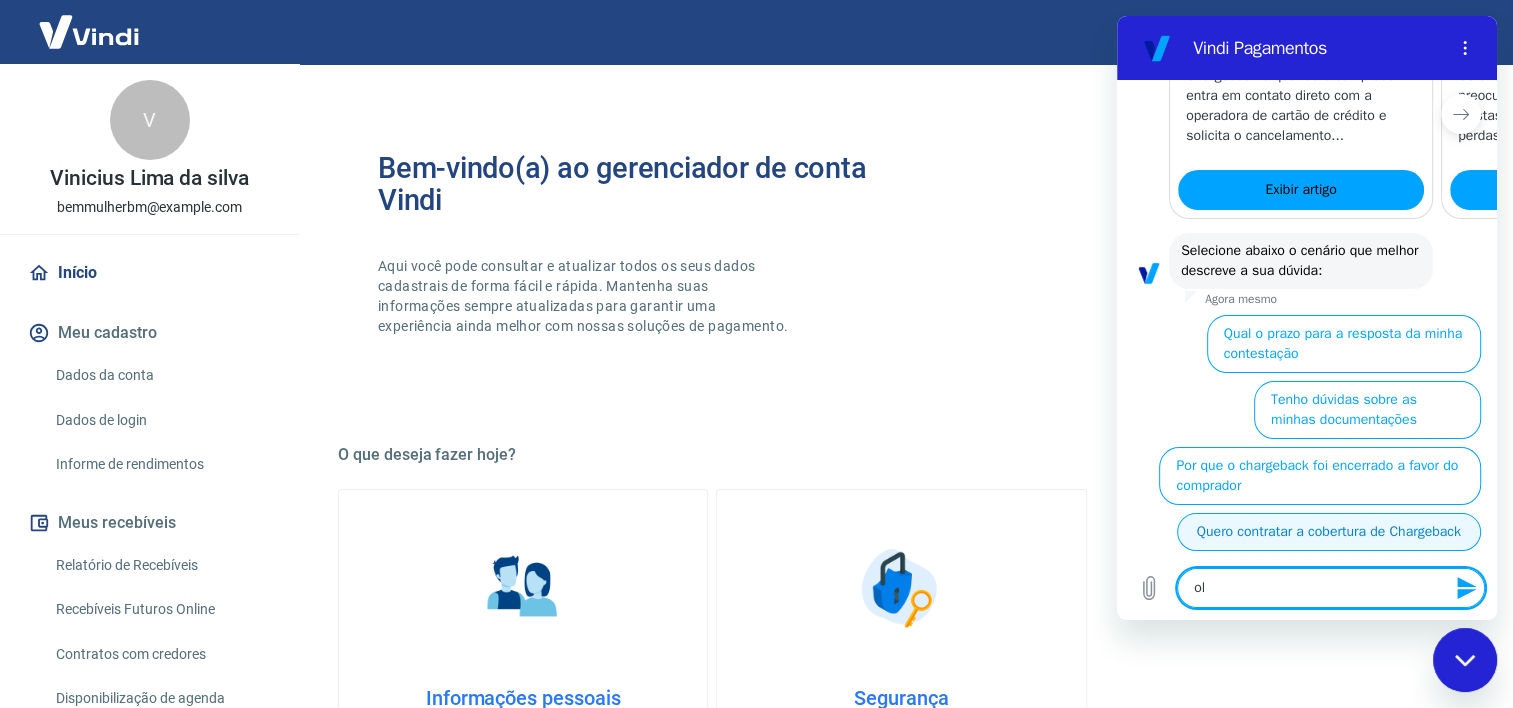 type on "ola" 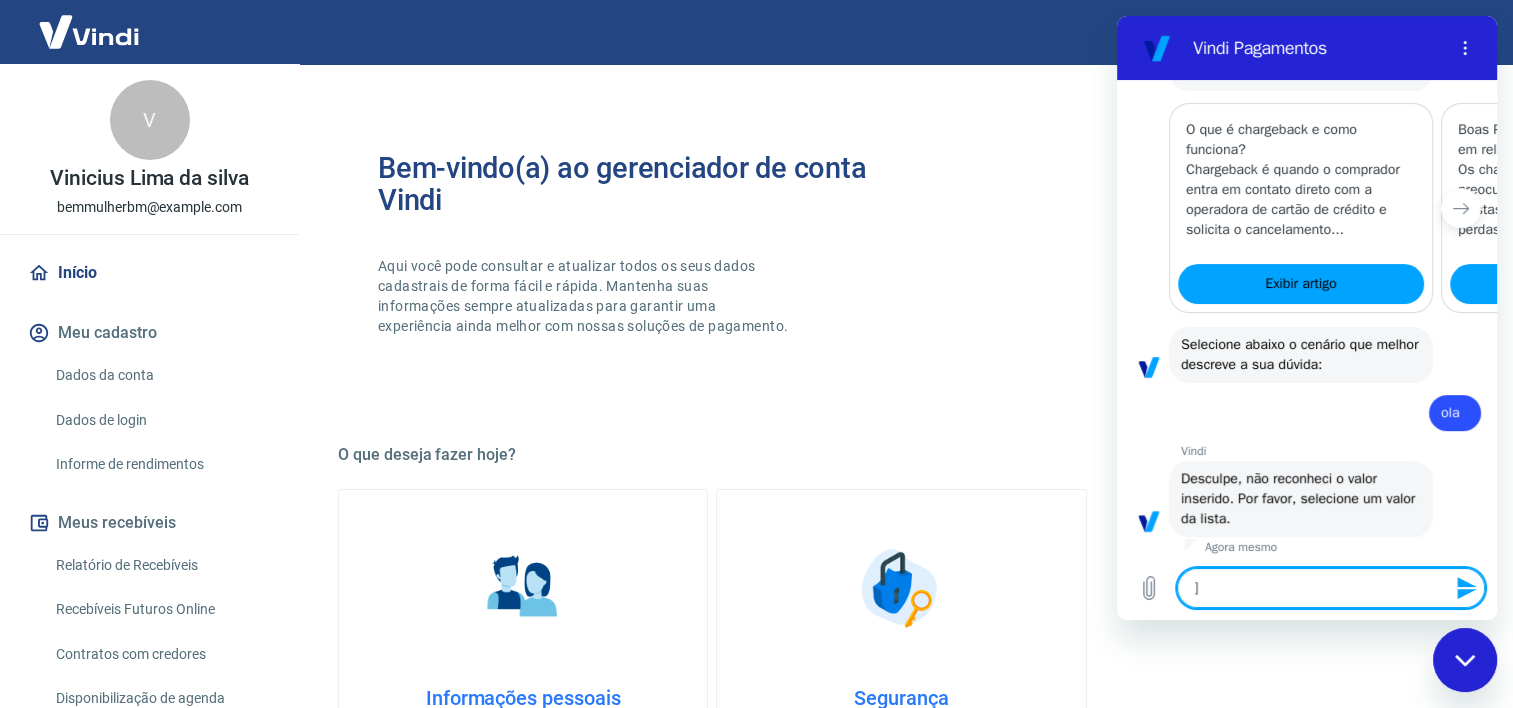 scroll, scrollTop: 648, scrollLeft: 0, axis: vertical 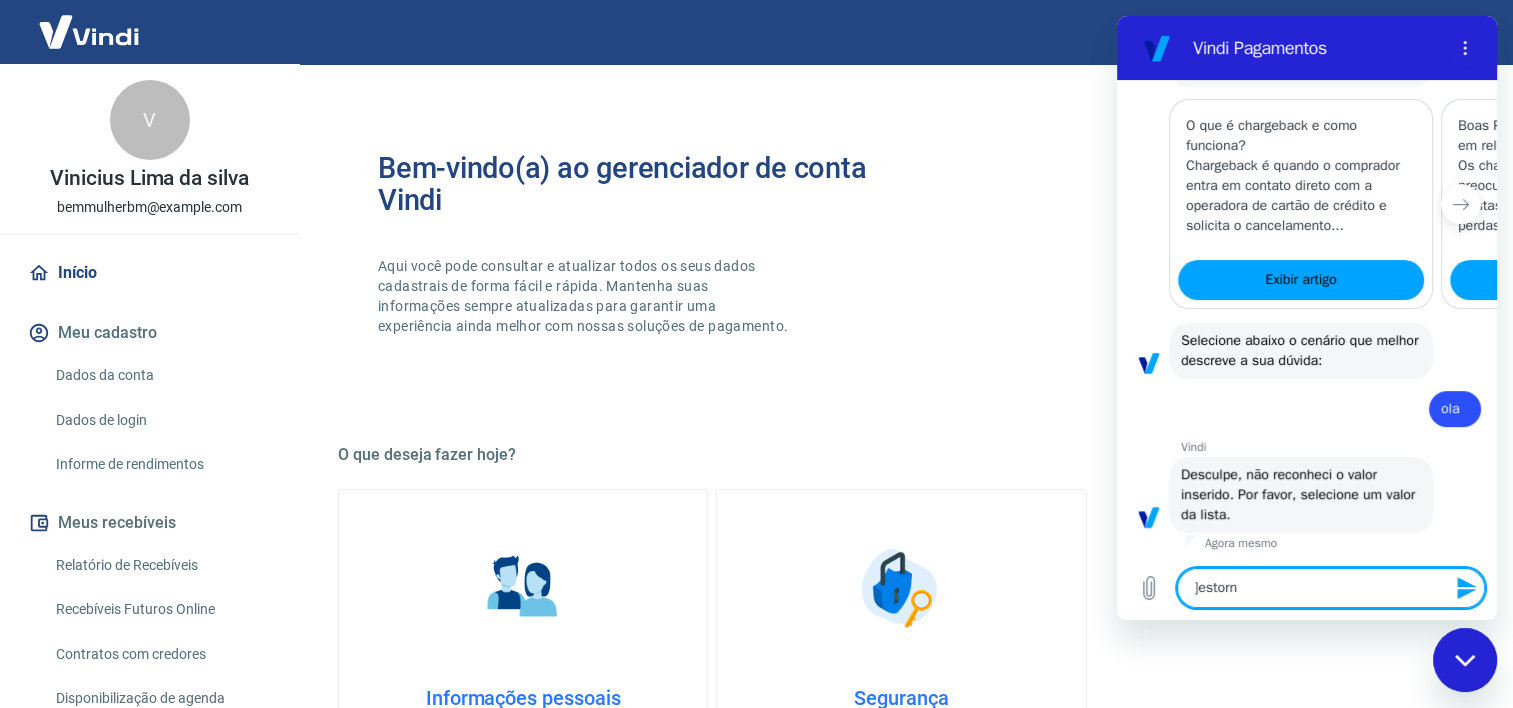 type on "]estorno" 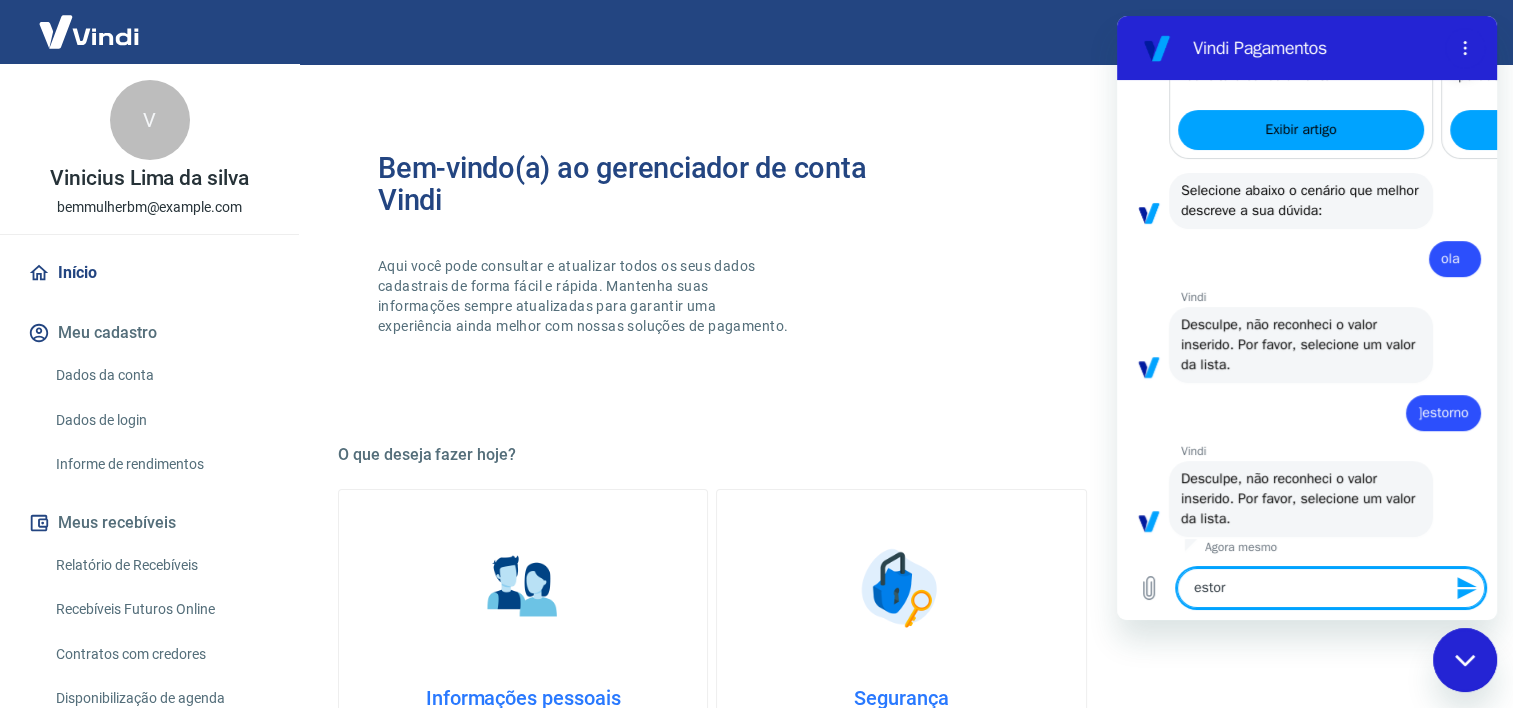 scroll, scrollTop: 802, scrollLeft: 0, axis: vertical 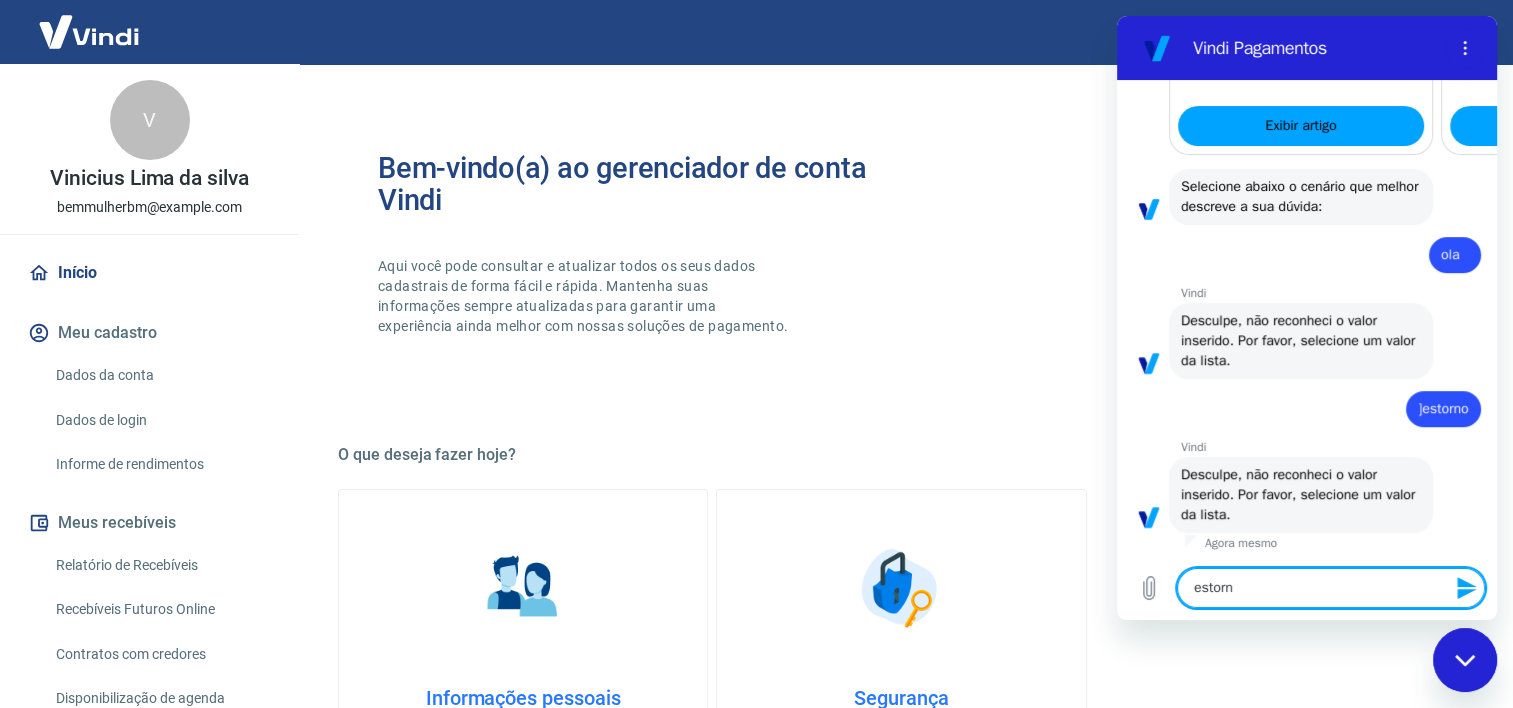 type on "estorno" 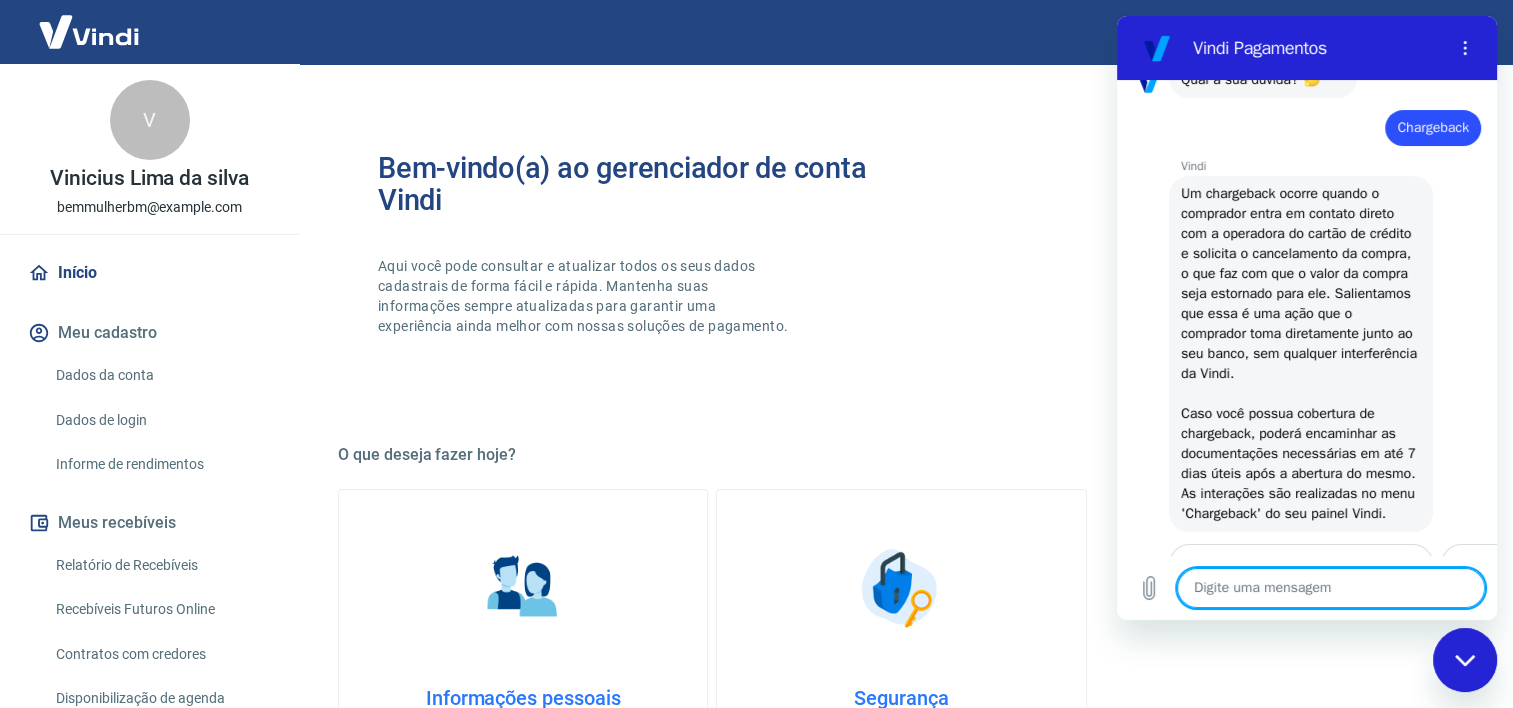 scroll, scrollTop: 400, scrollLeft: 0, axis: vertical 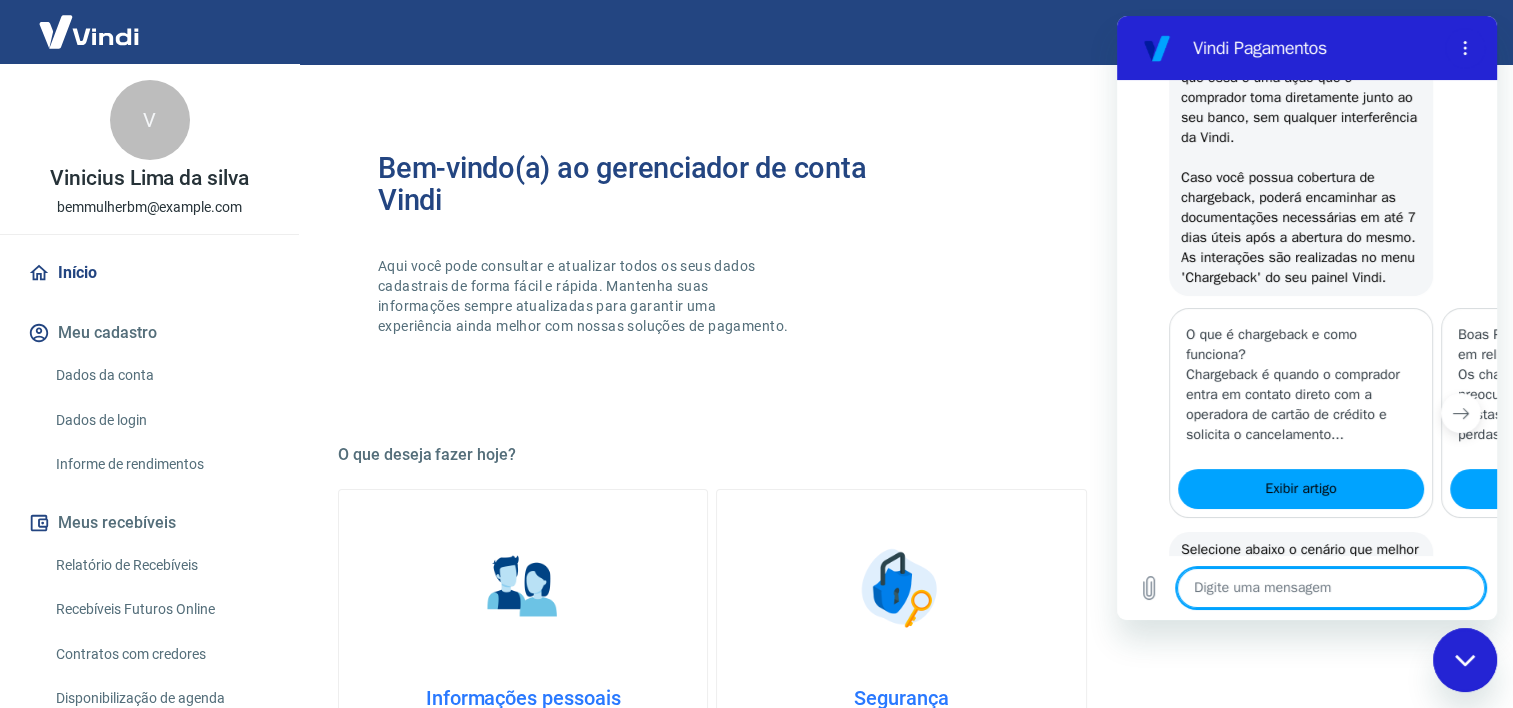 click at bounding box center [1461, 413] 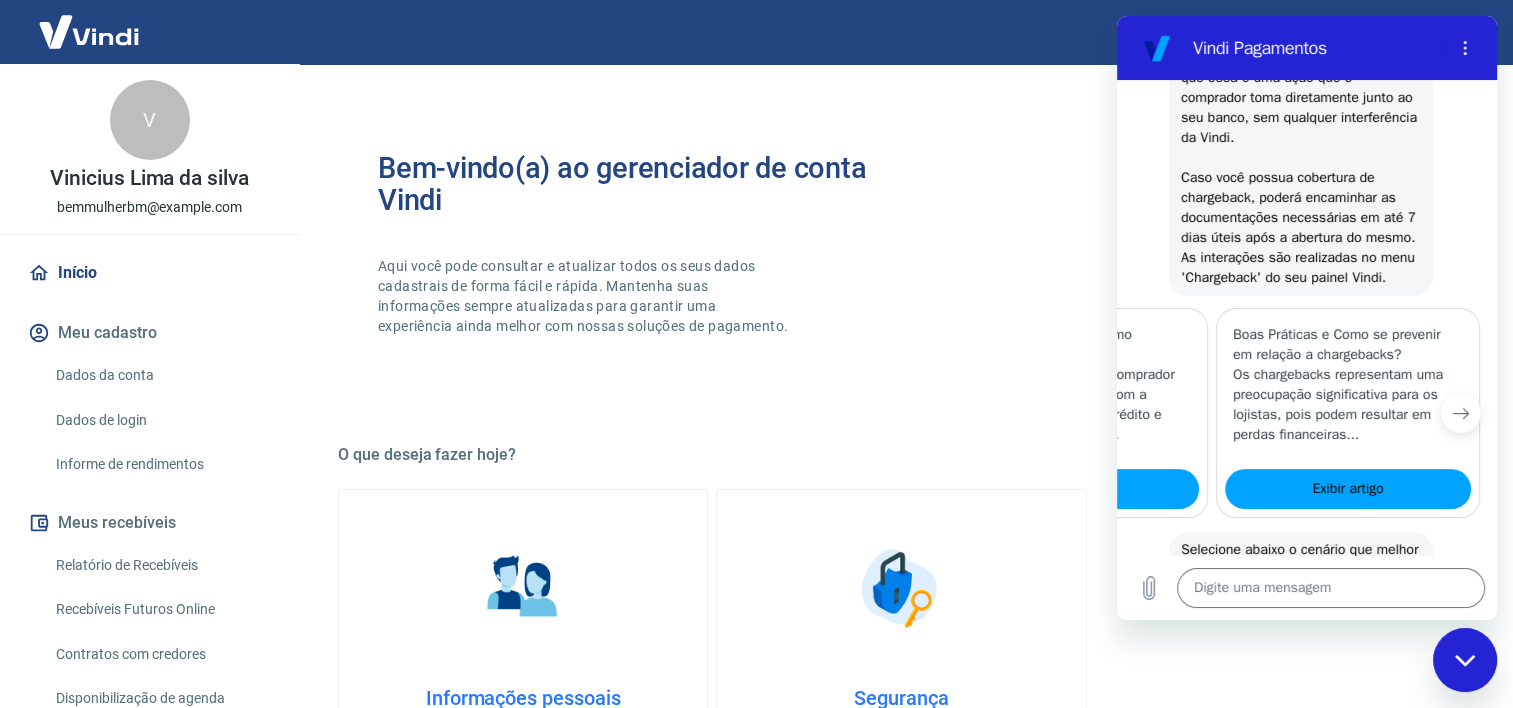 scroll, scrollTop: 0, scrollLeft: 246, axis: horizontal 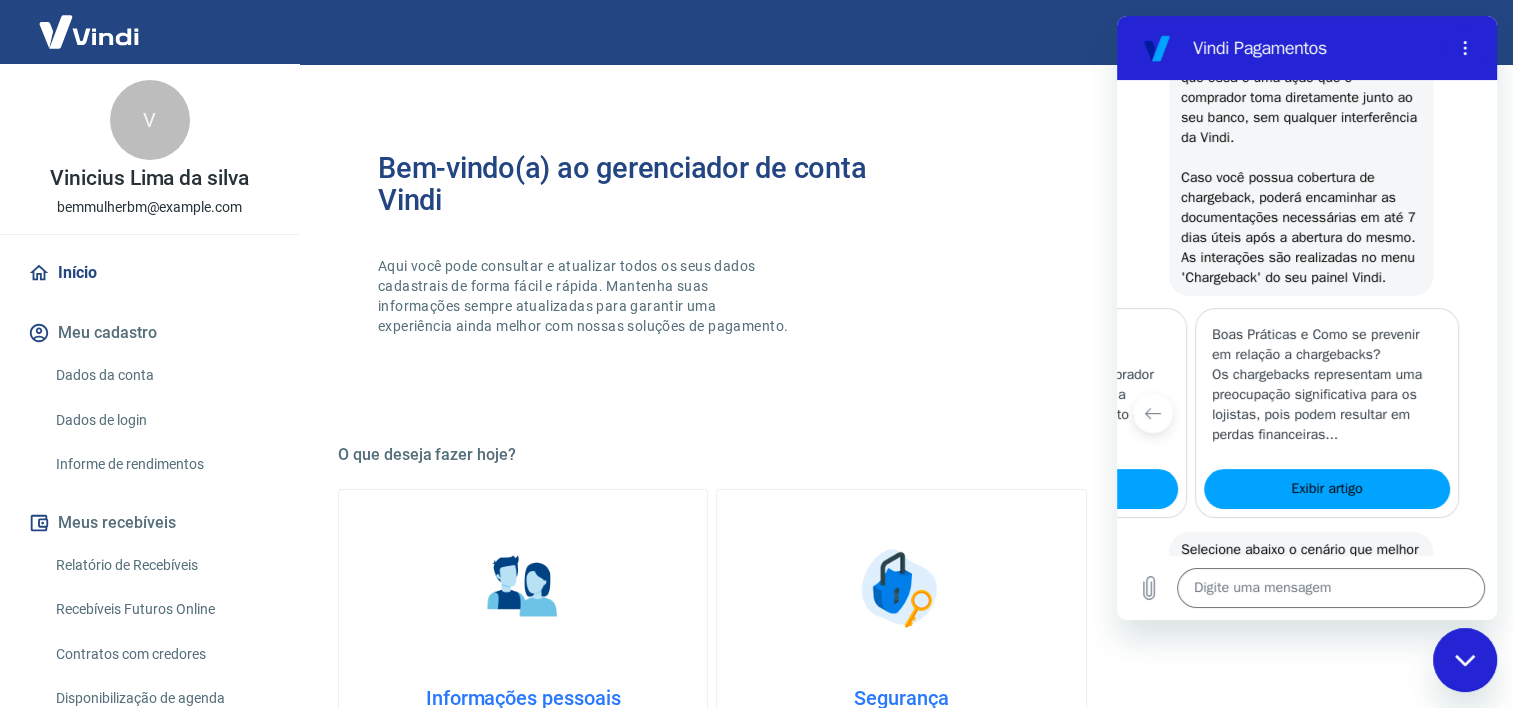 click at bounding box center (1491, 413) 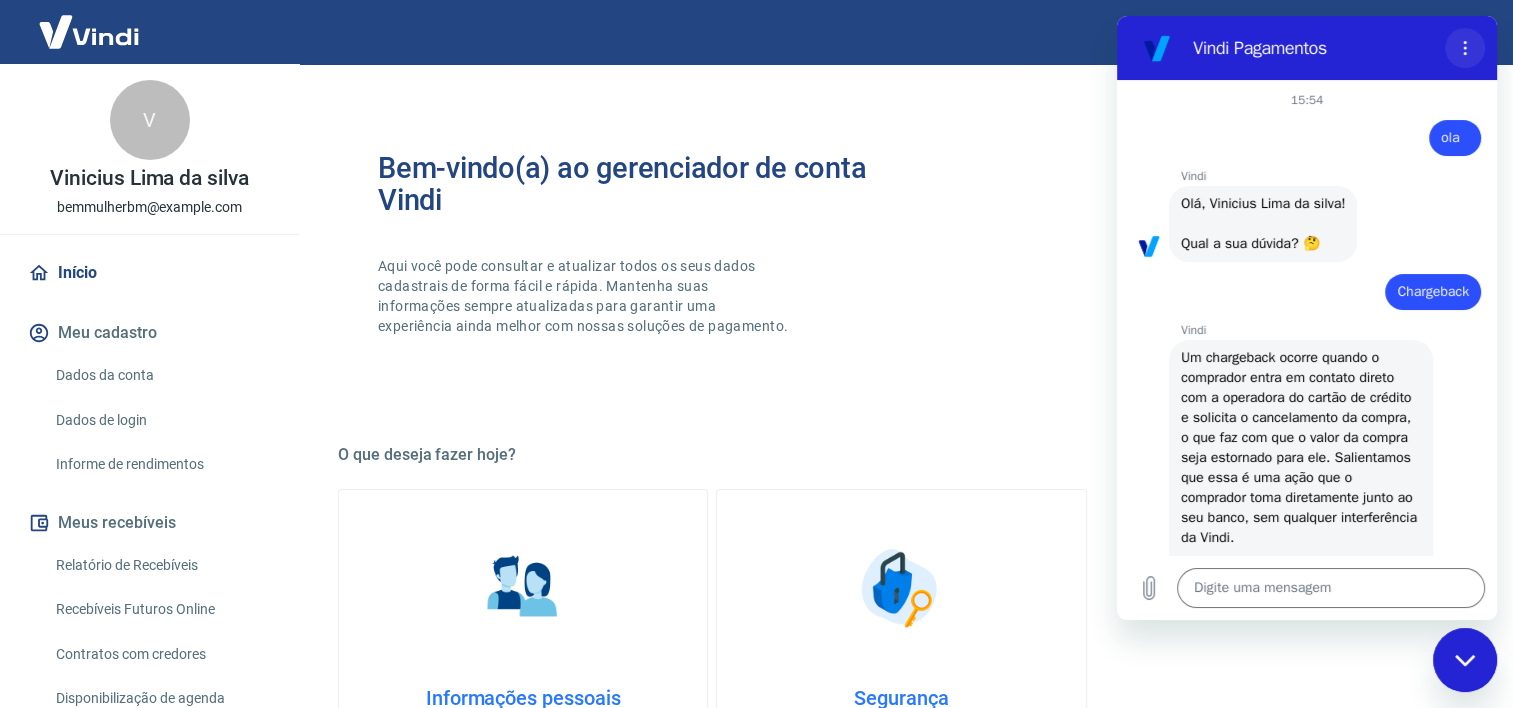 click at bounding box center (1465, 48) 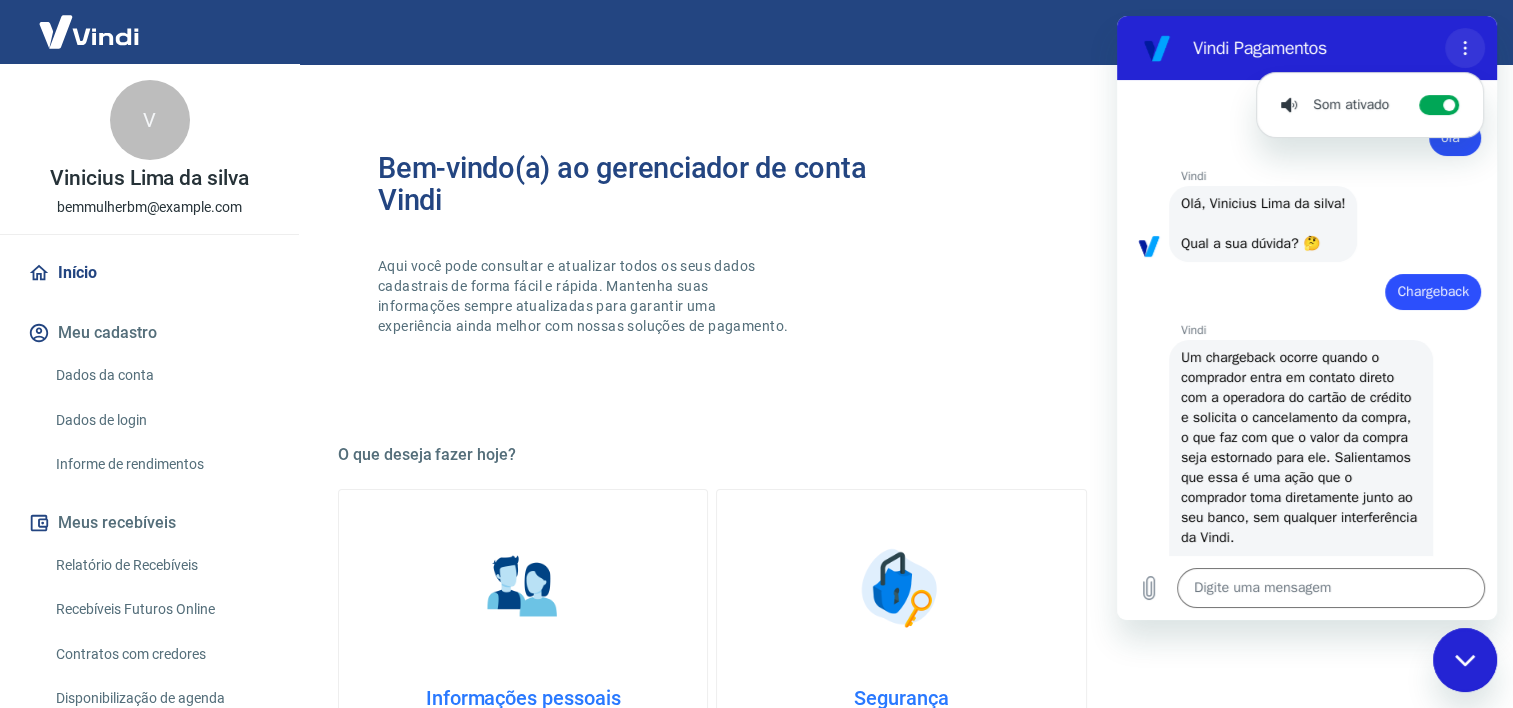 click at bounding box center [1465, 48] 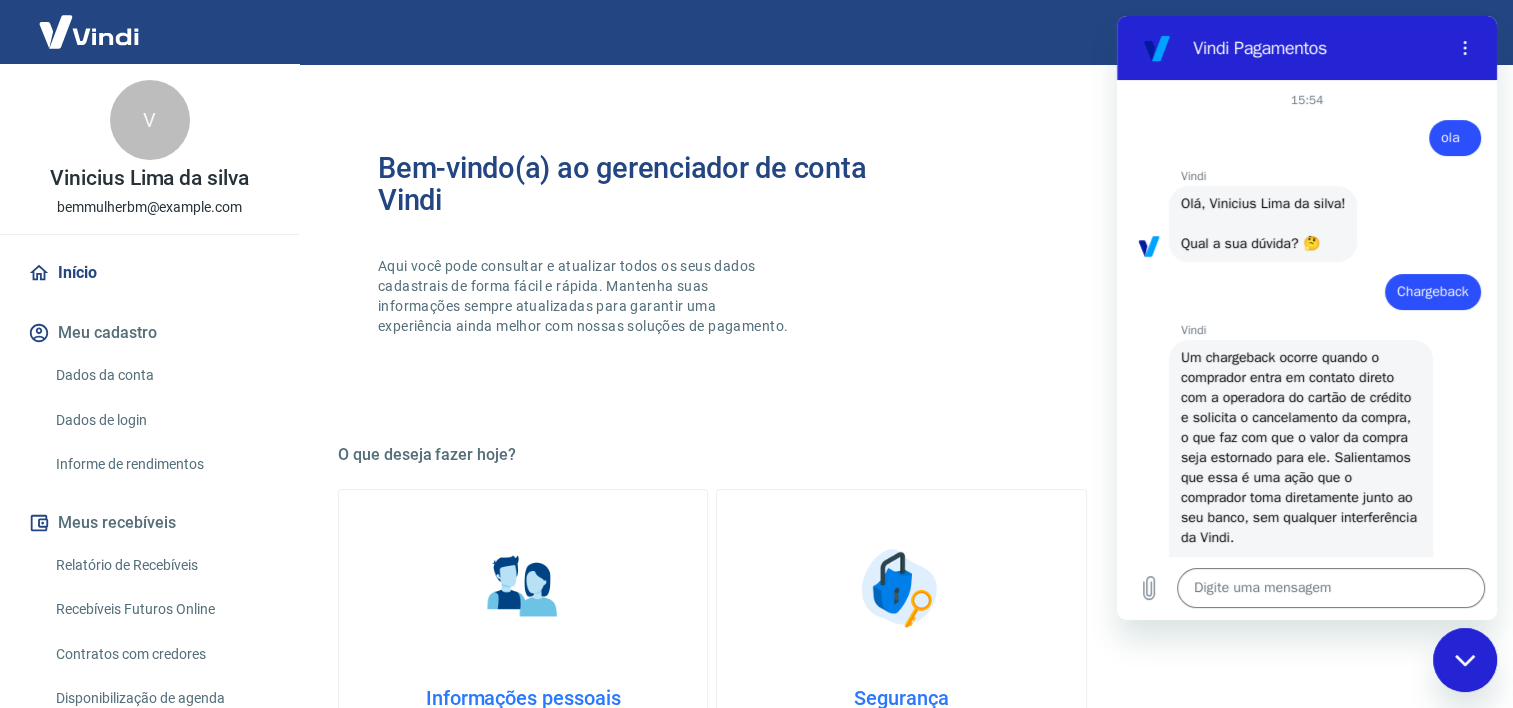 click 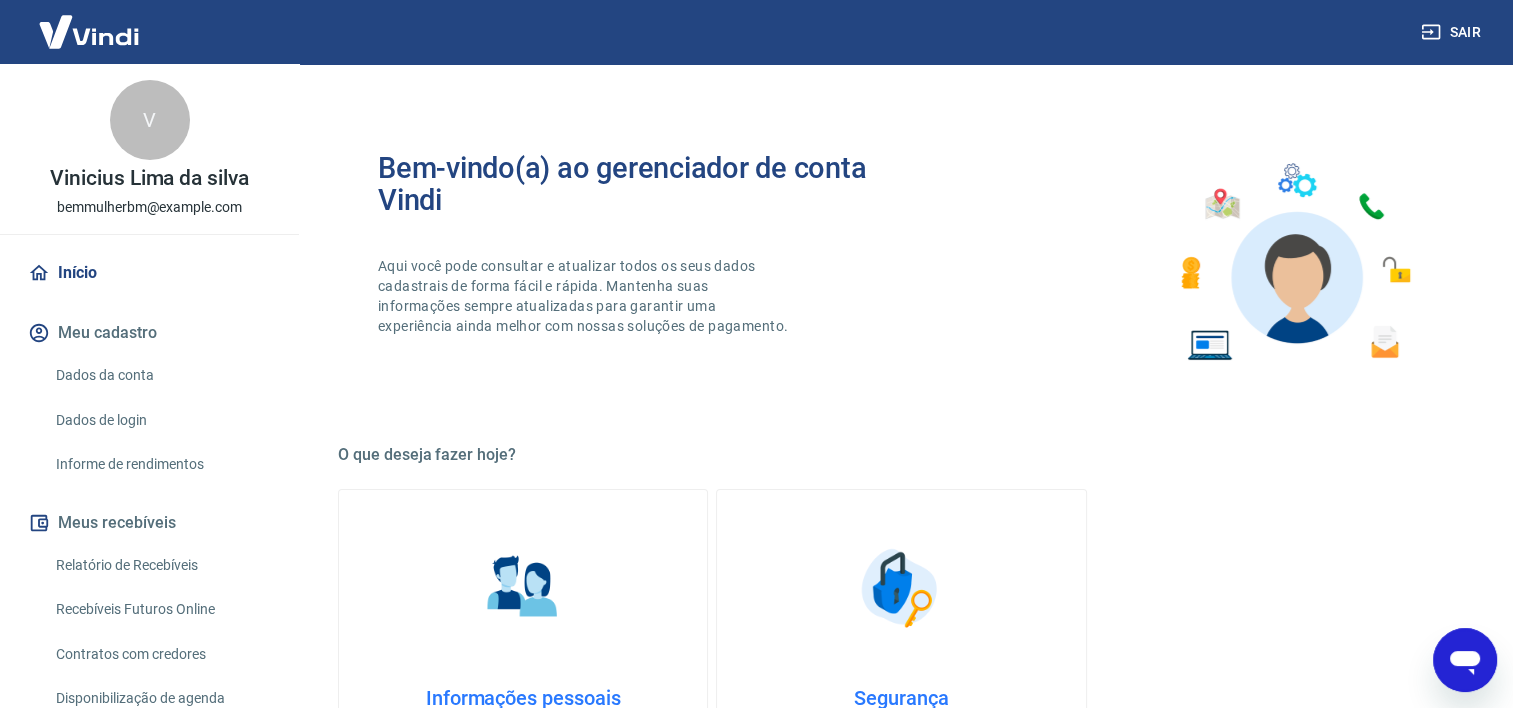 click 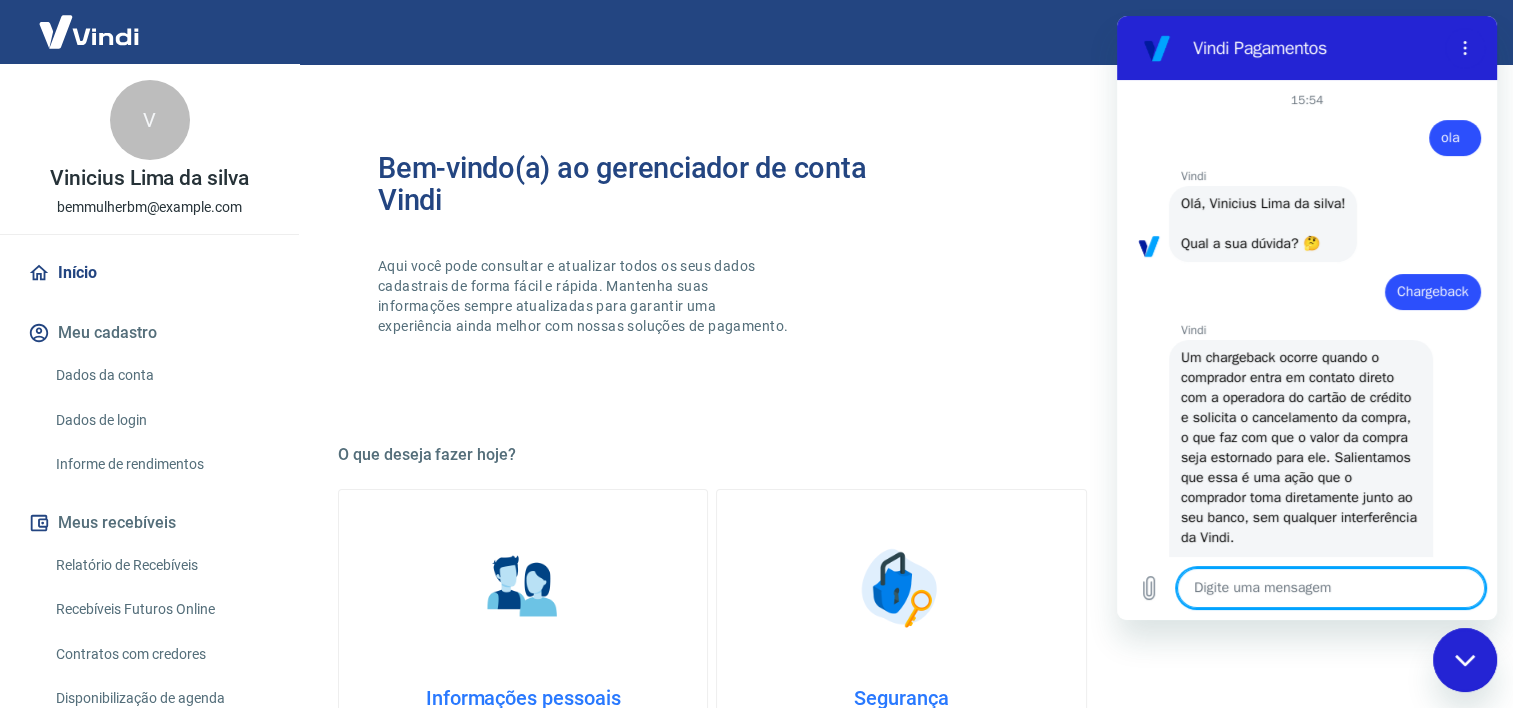 scroll, scrollTop: 0, scrollLeft: 0, axis: both 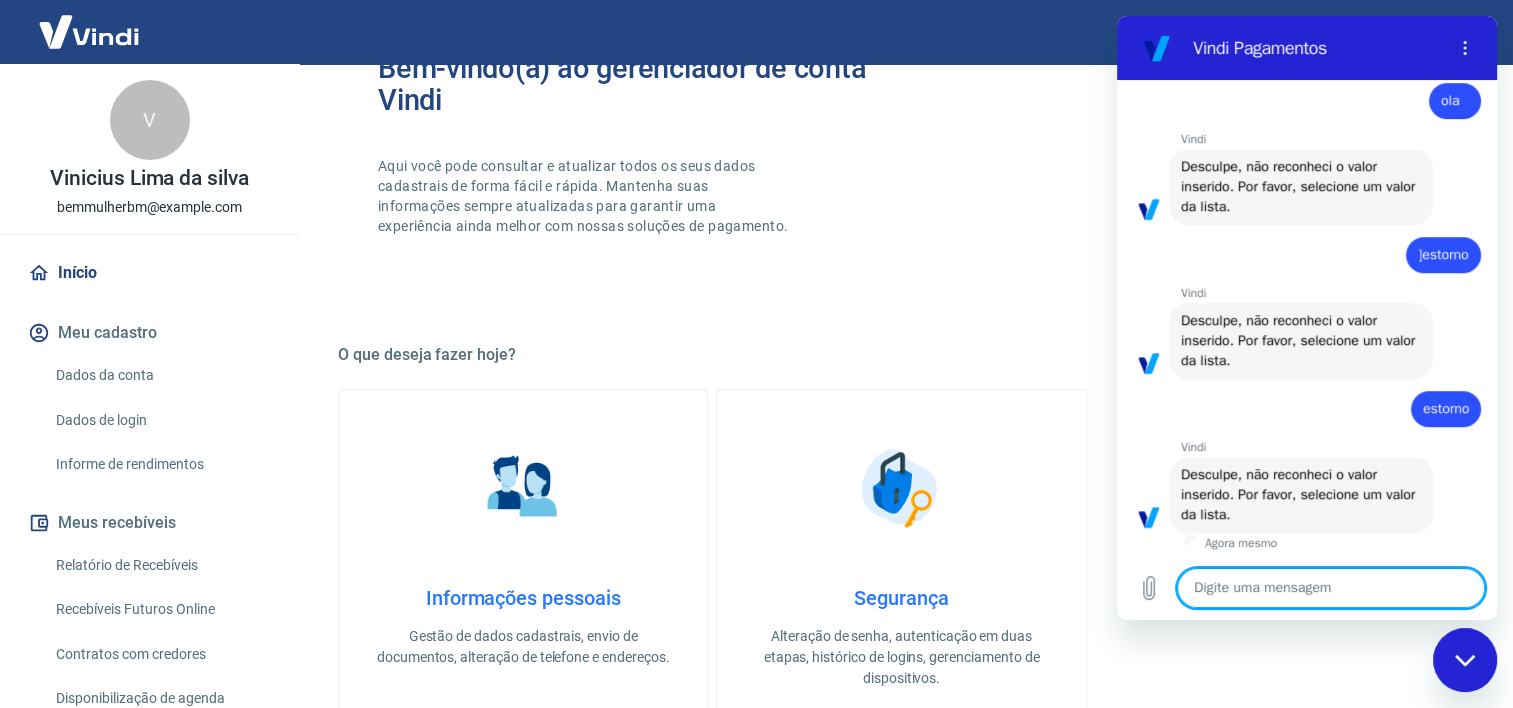 click at bounding box center (1331, 588) 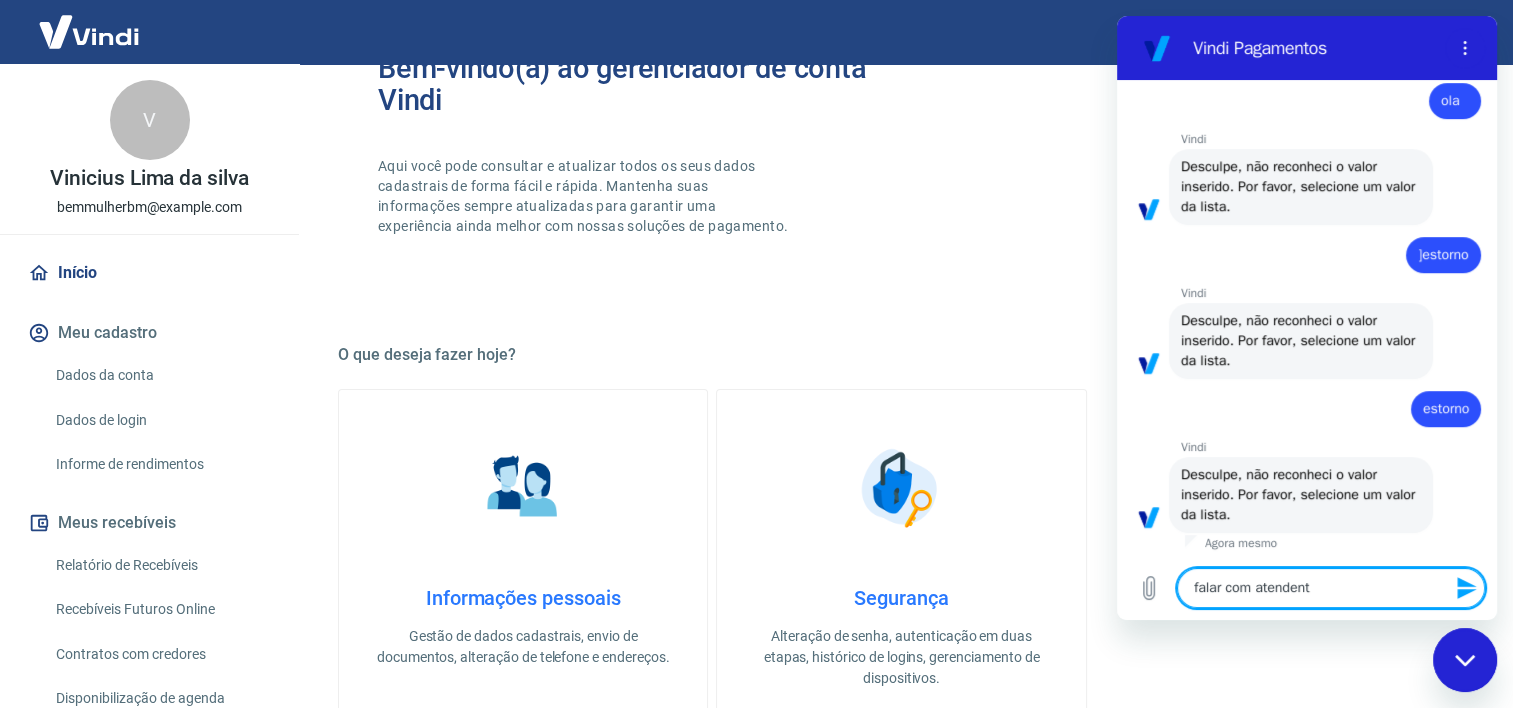 type on "falar com atendente" 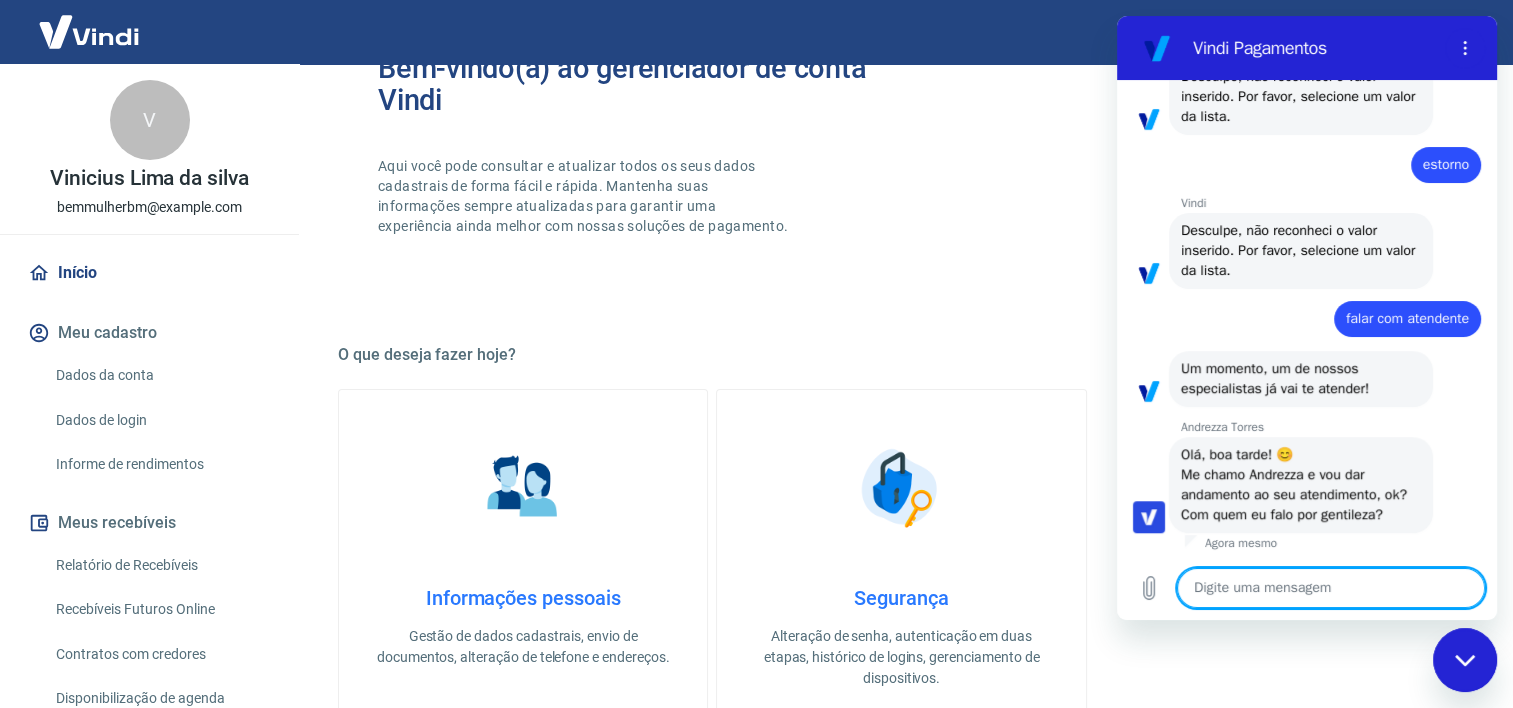 scroll, scrollTop: 1220, scrollLeft: 0, axis: vertical 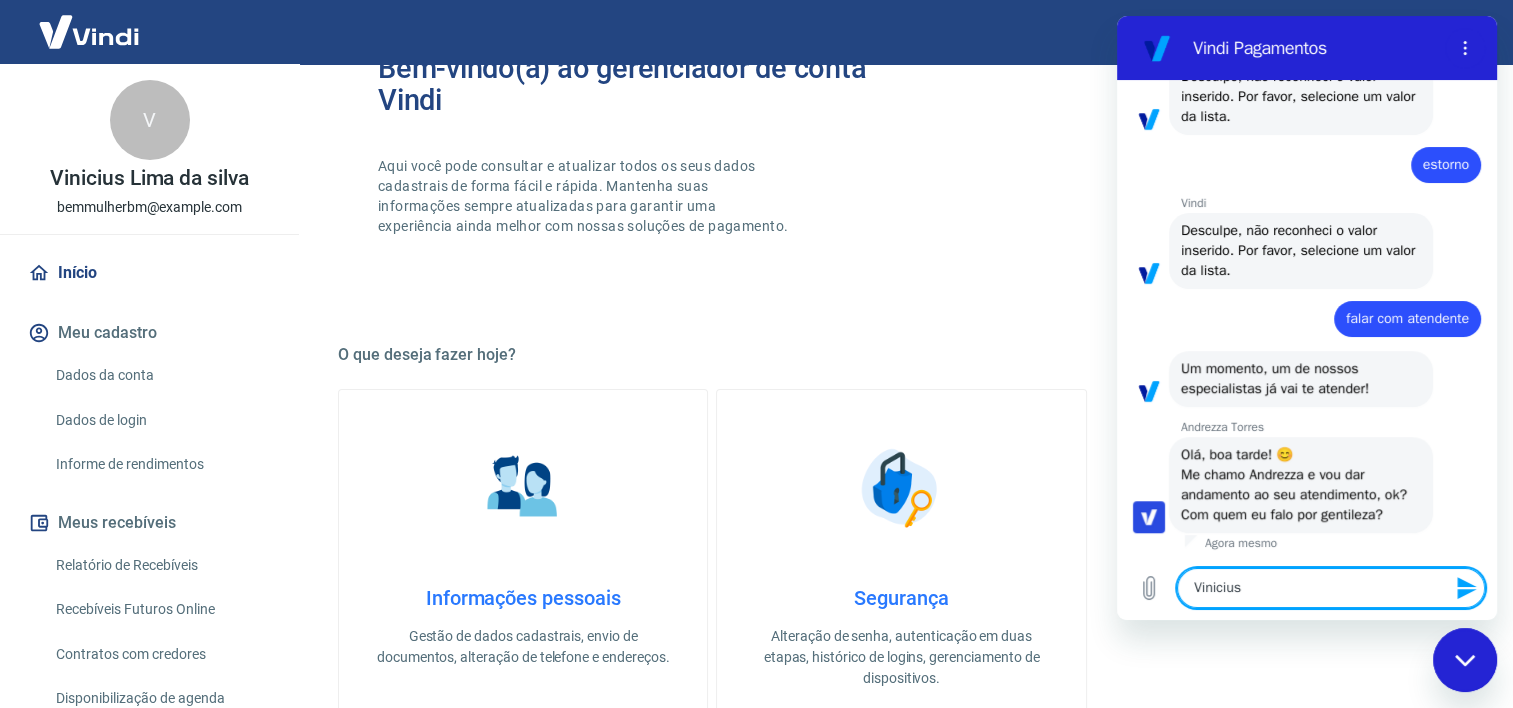 type on "Vinicius" 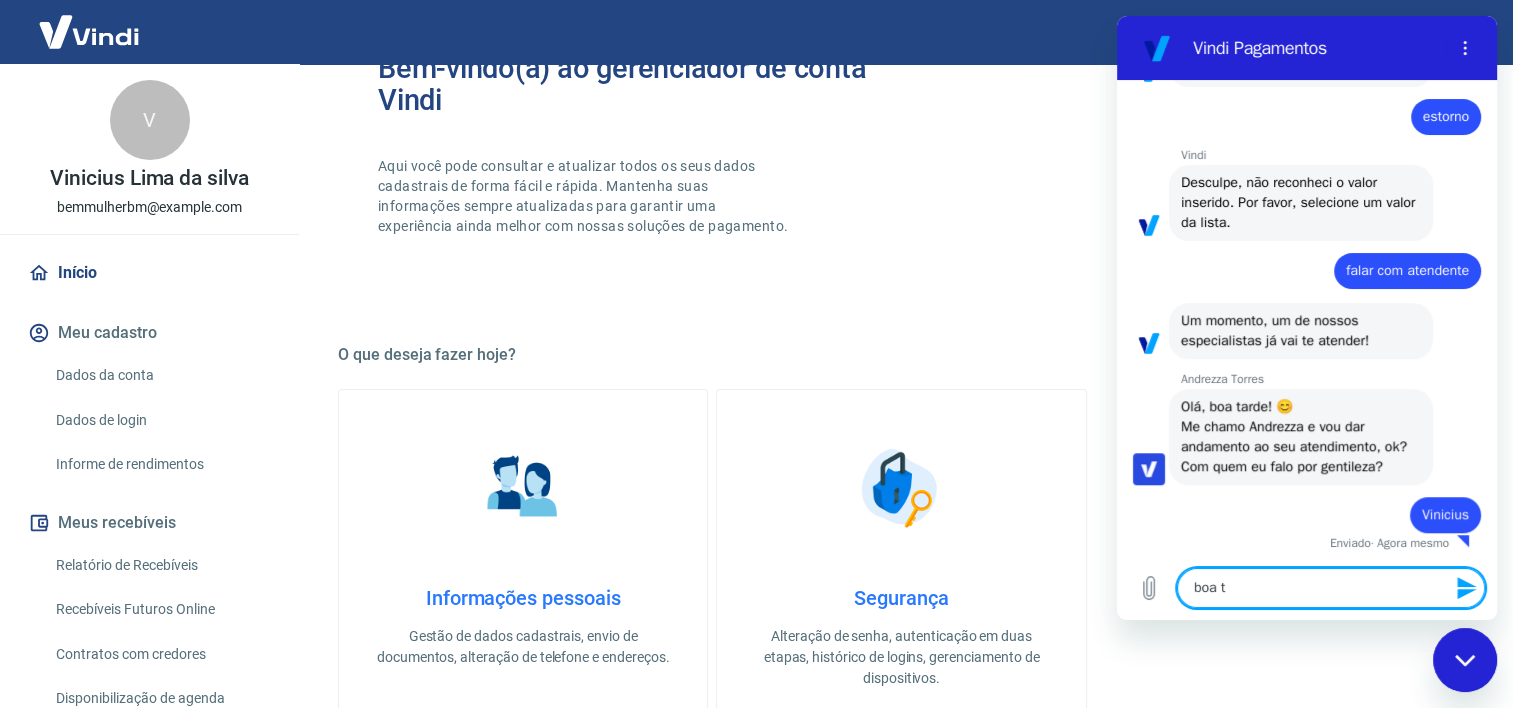 scroll, scrollTop: 1268, scrollLeft: 0, axis: vertical 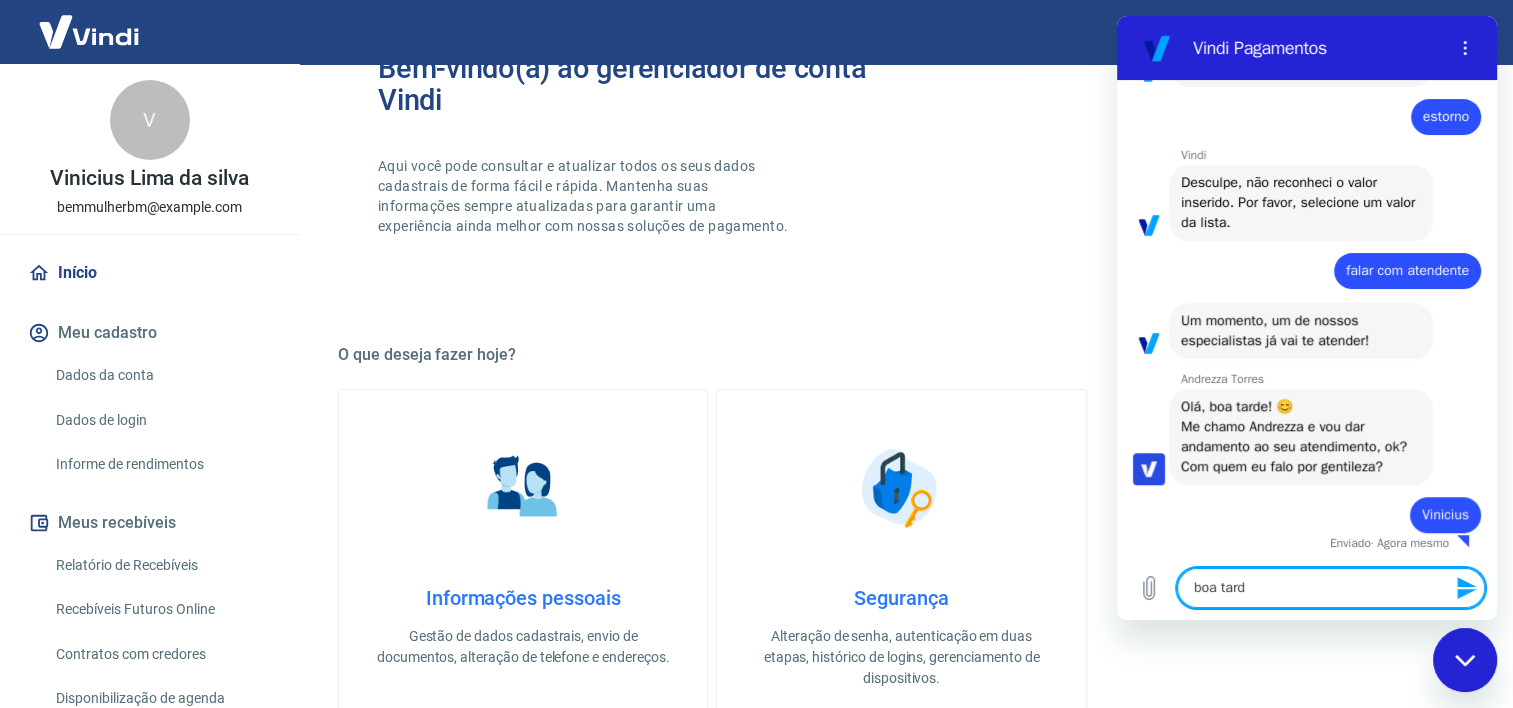 type on "boa tarde" 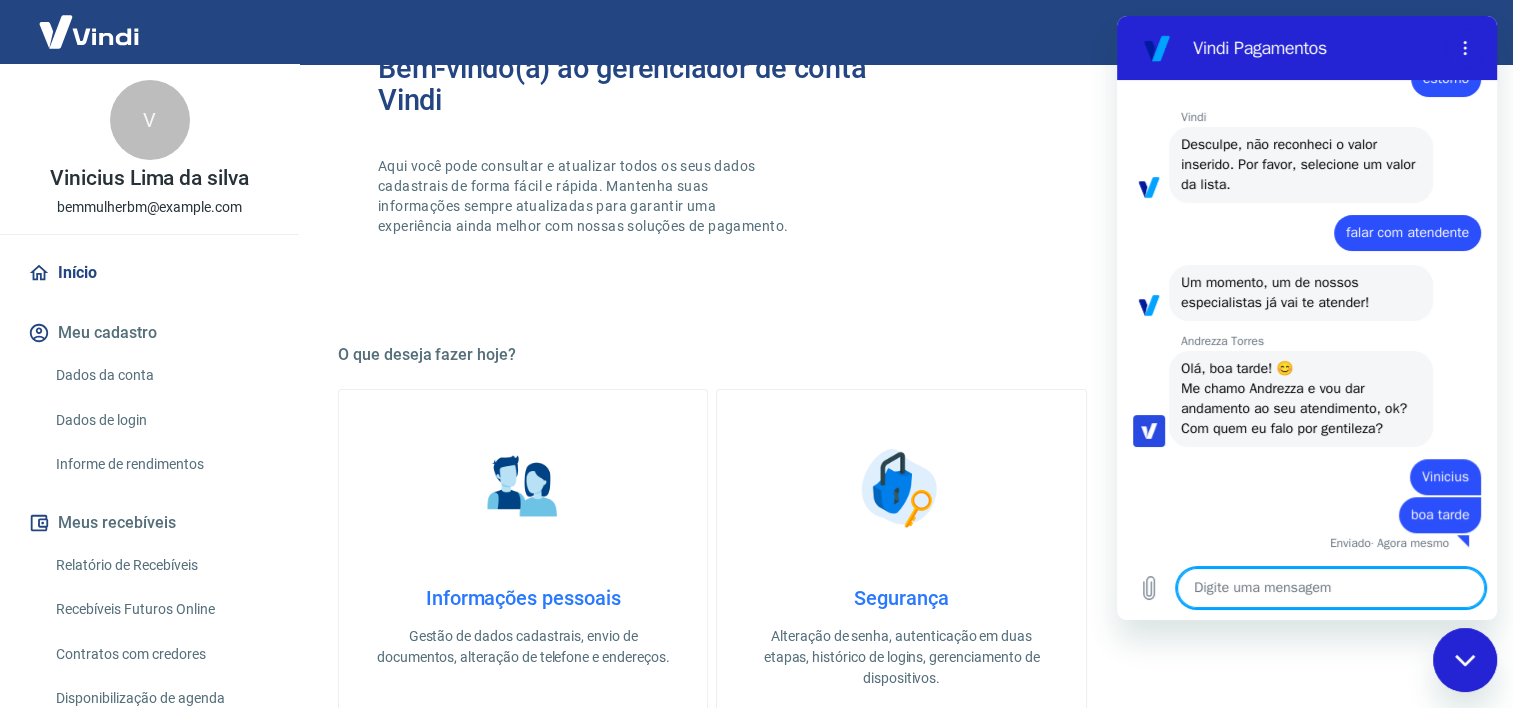 scroll, scrollTop: 1306, scrollLeft: 0, axis: vertical 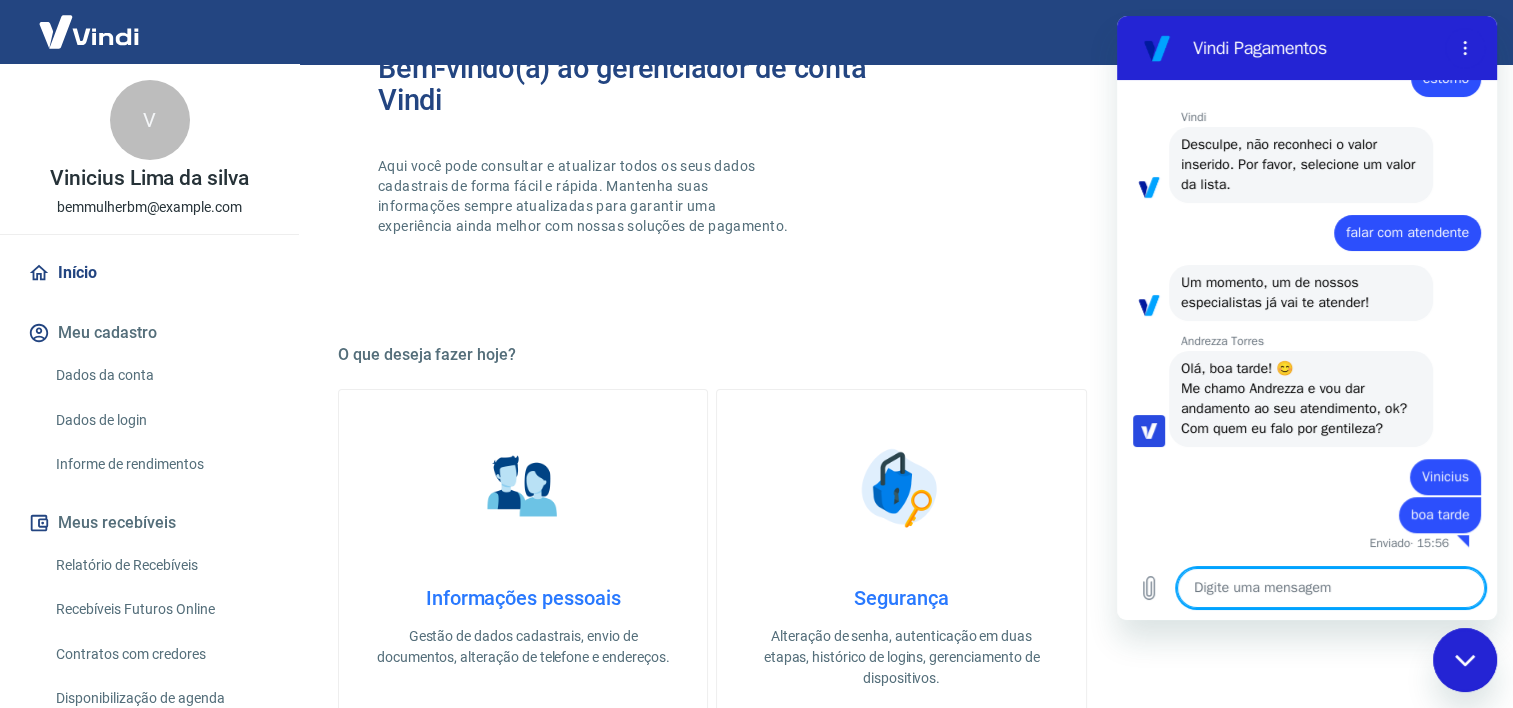 click at bounding box center [1331, 588] 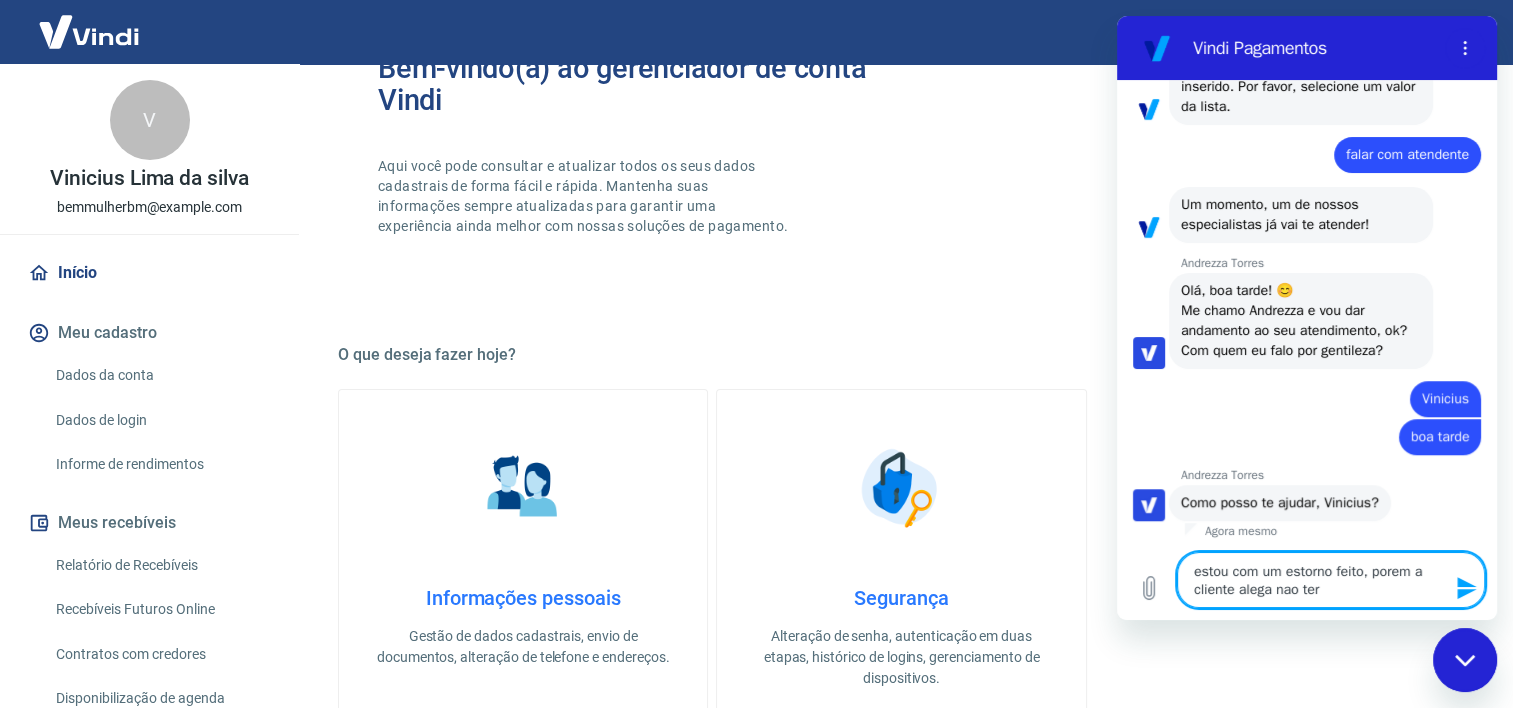 scroll, scrollTop: 1388, scrollLeft: 0, axis: vertical 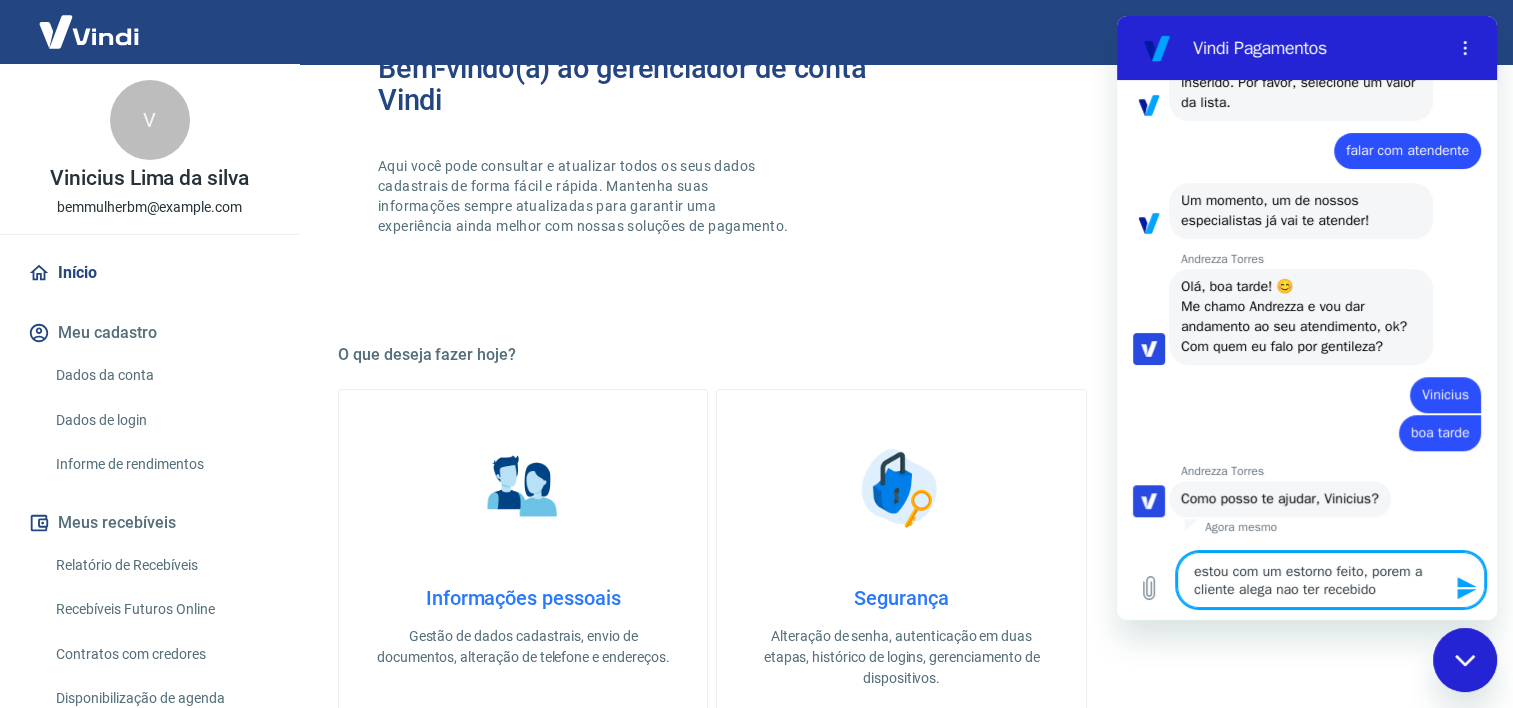 type on "estou com um estorno feito, porem a cliente alega nao ter recebido" 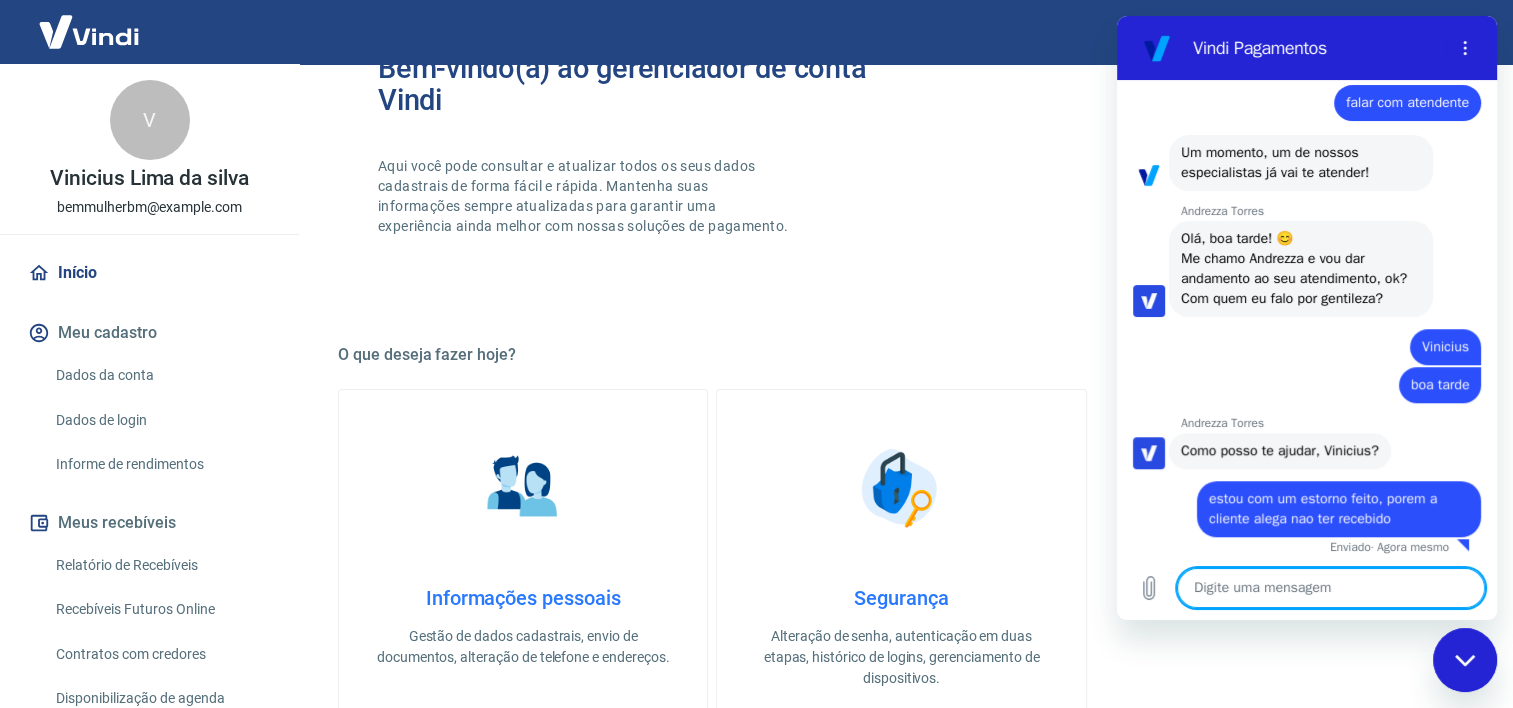 scroll, scrollTop: 1440, scrollLeft: 0, axis: vertical 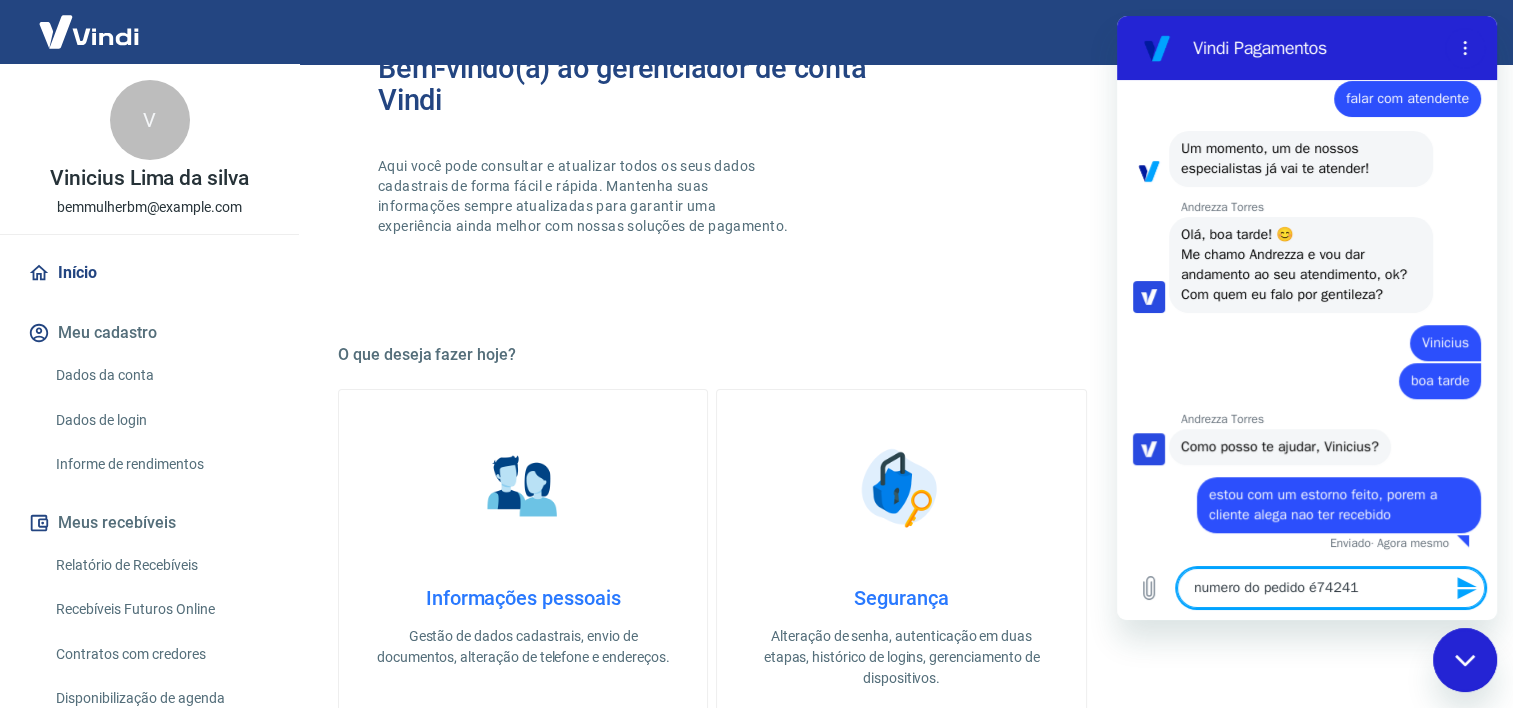 type on "numero do pedido é 74241" 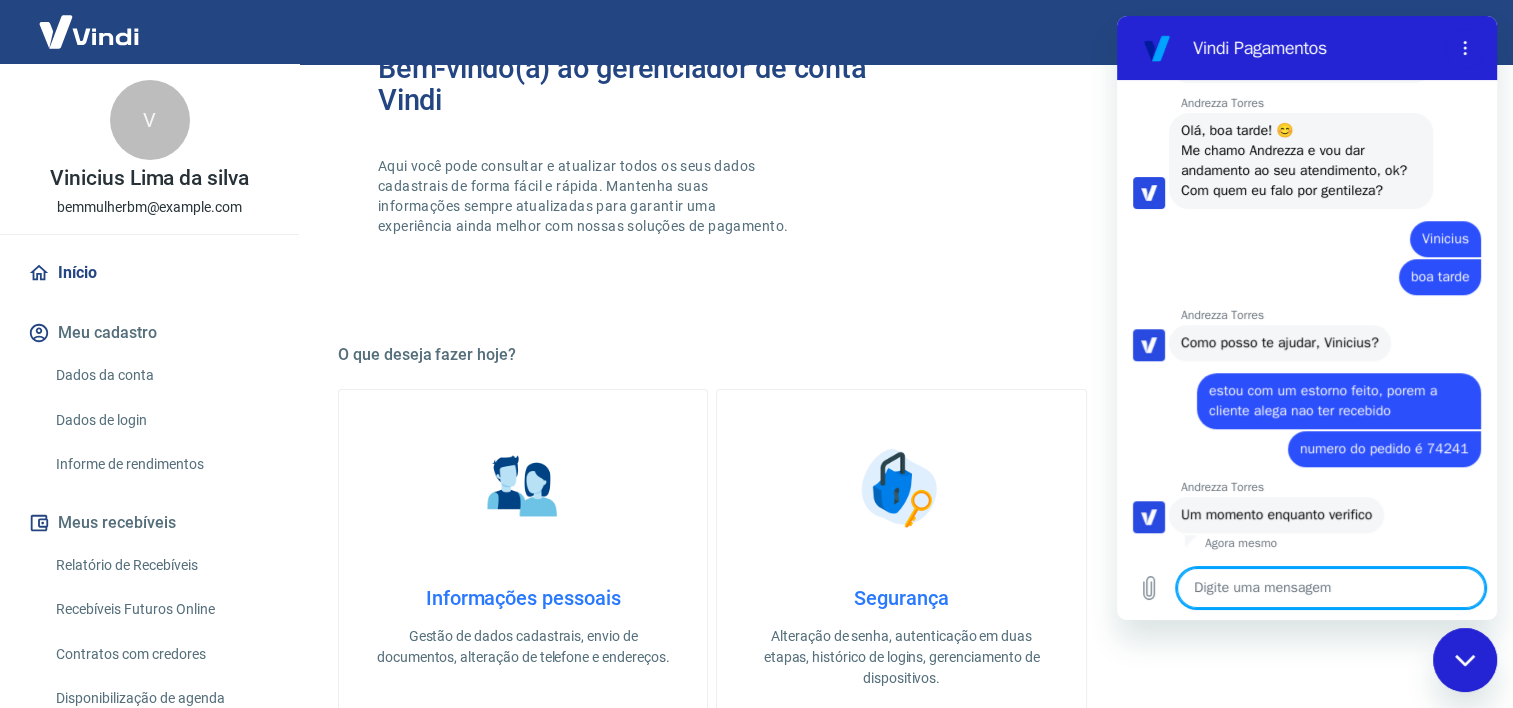 scroll, scrollTop: 1544, scrollLeft: 0, axis: vertical 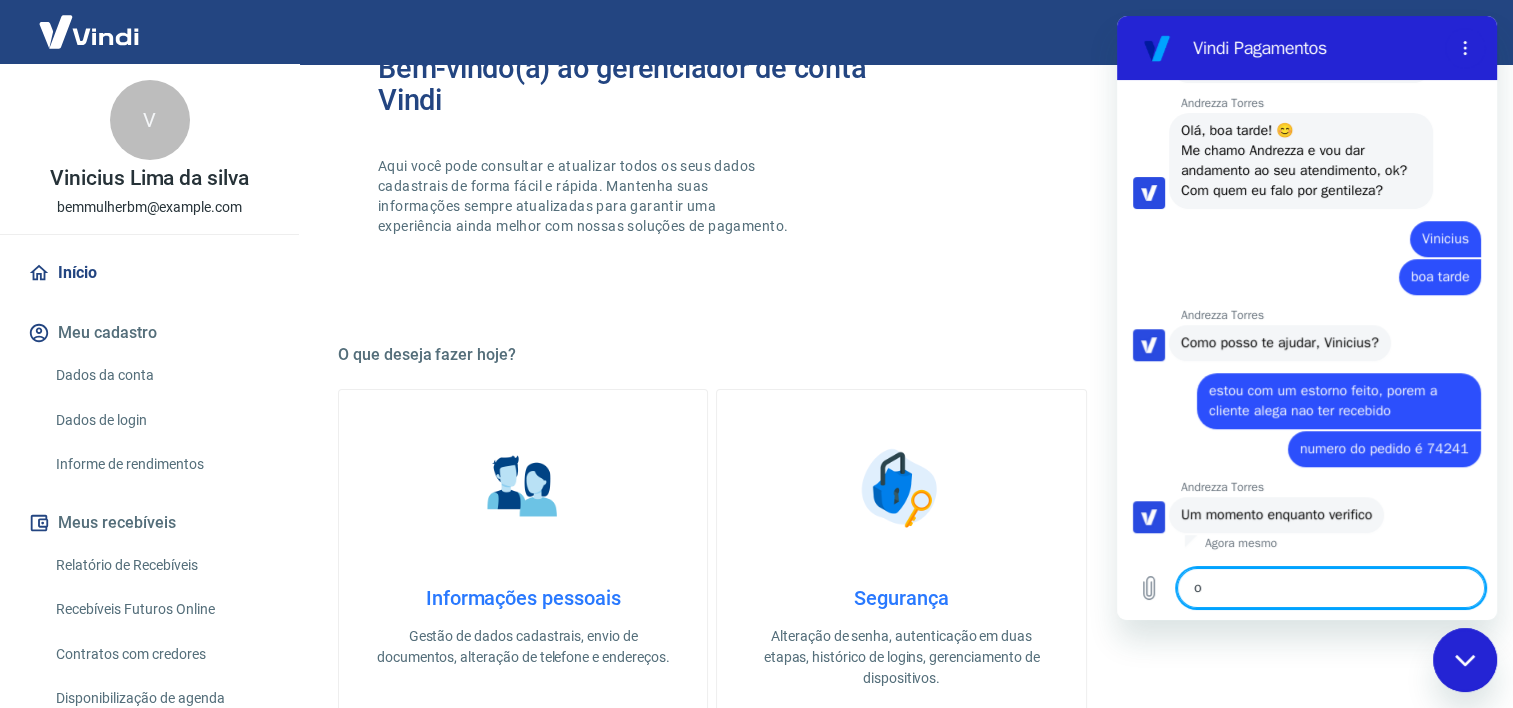 type on "ok" 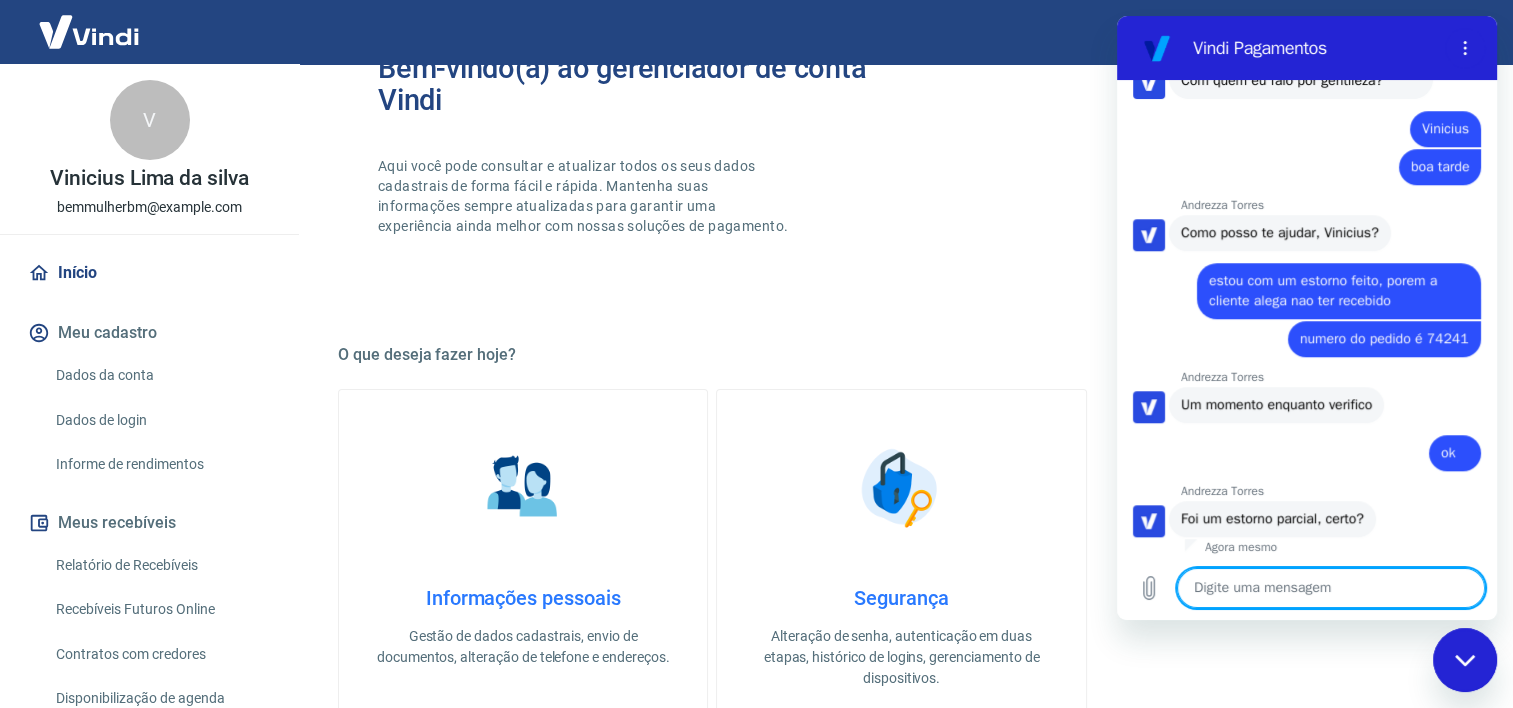 scroll, scrollTop: 1658, scrollLeft: 0, axis: vertical 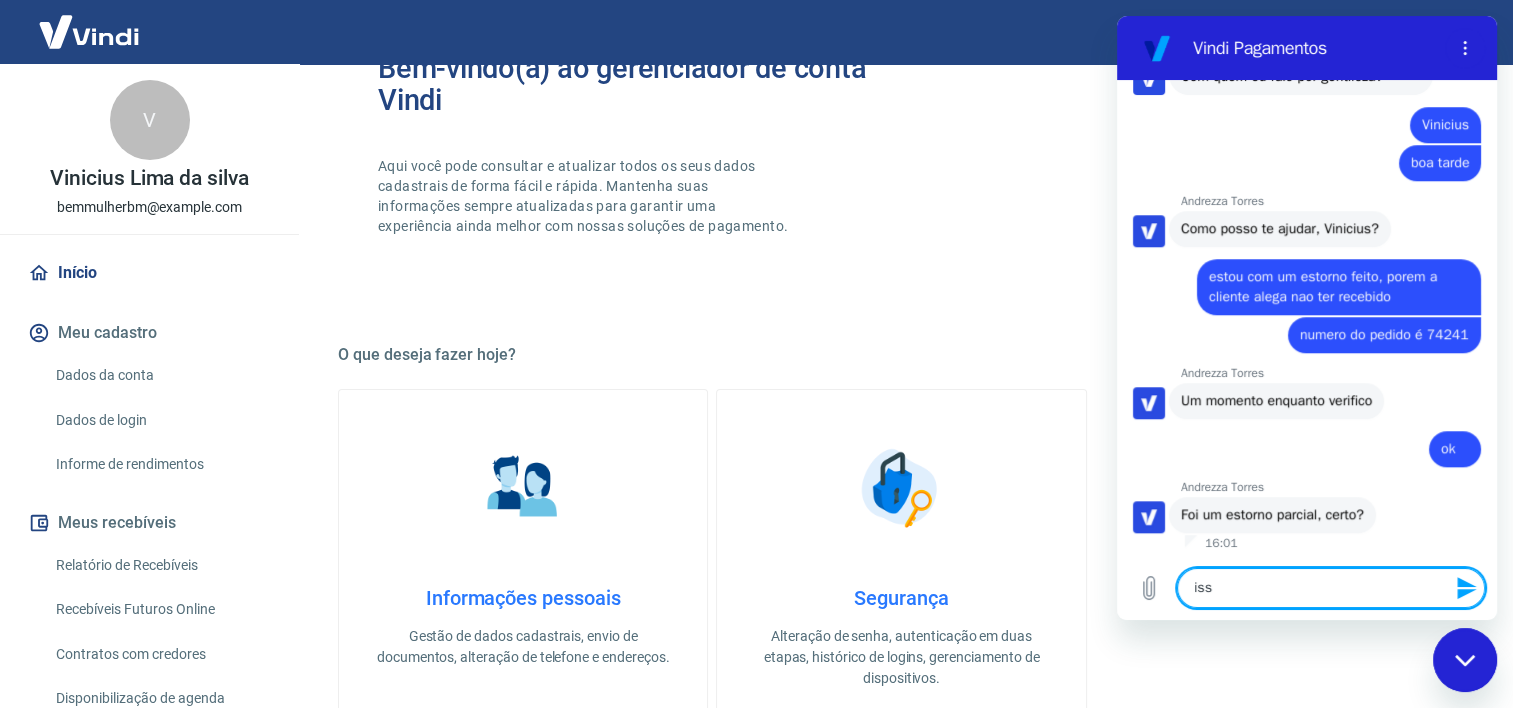 type on "isso" 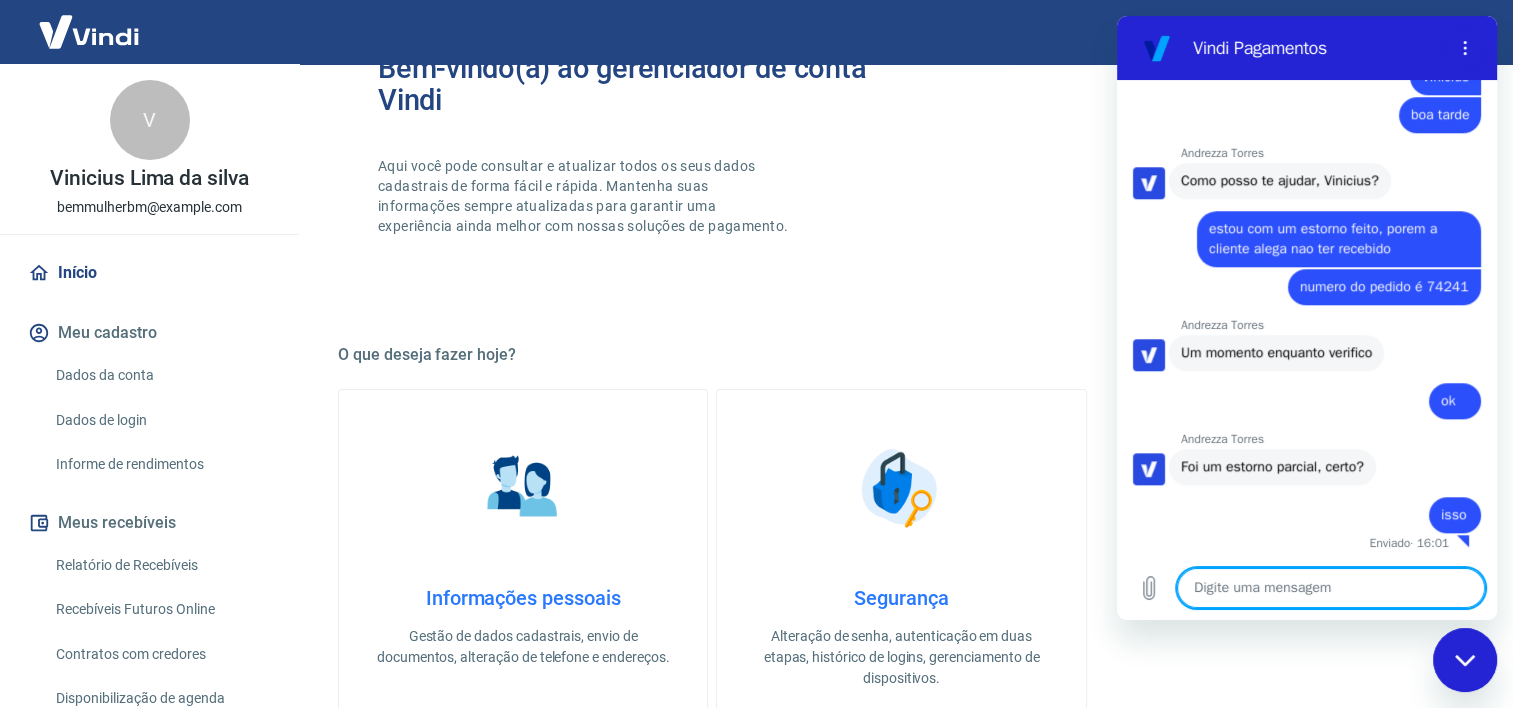 scroll, scrollTop: 1706, scrollLeft: 0, axis: vertical 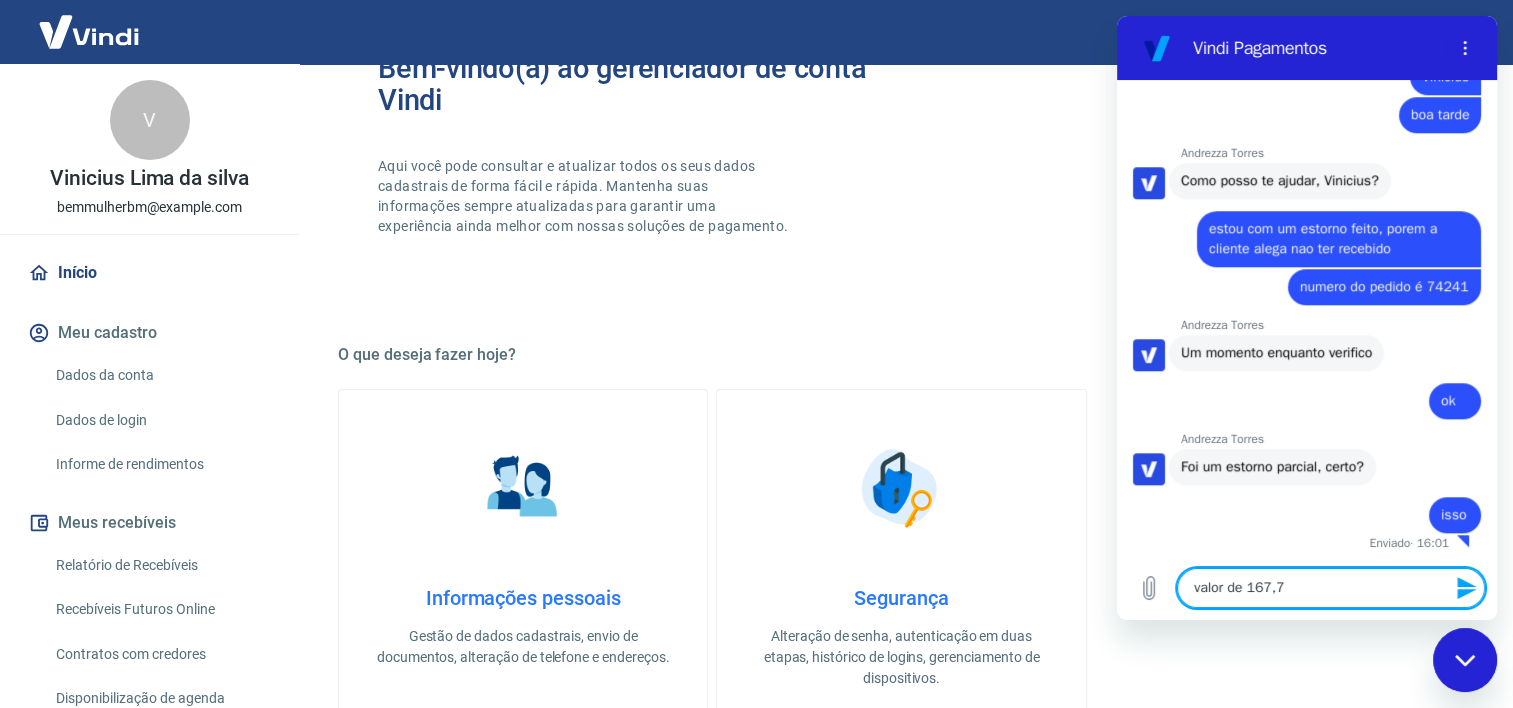 type on "valor de 167,77" 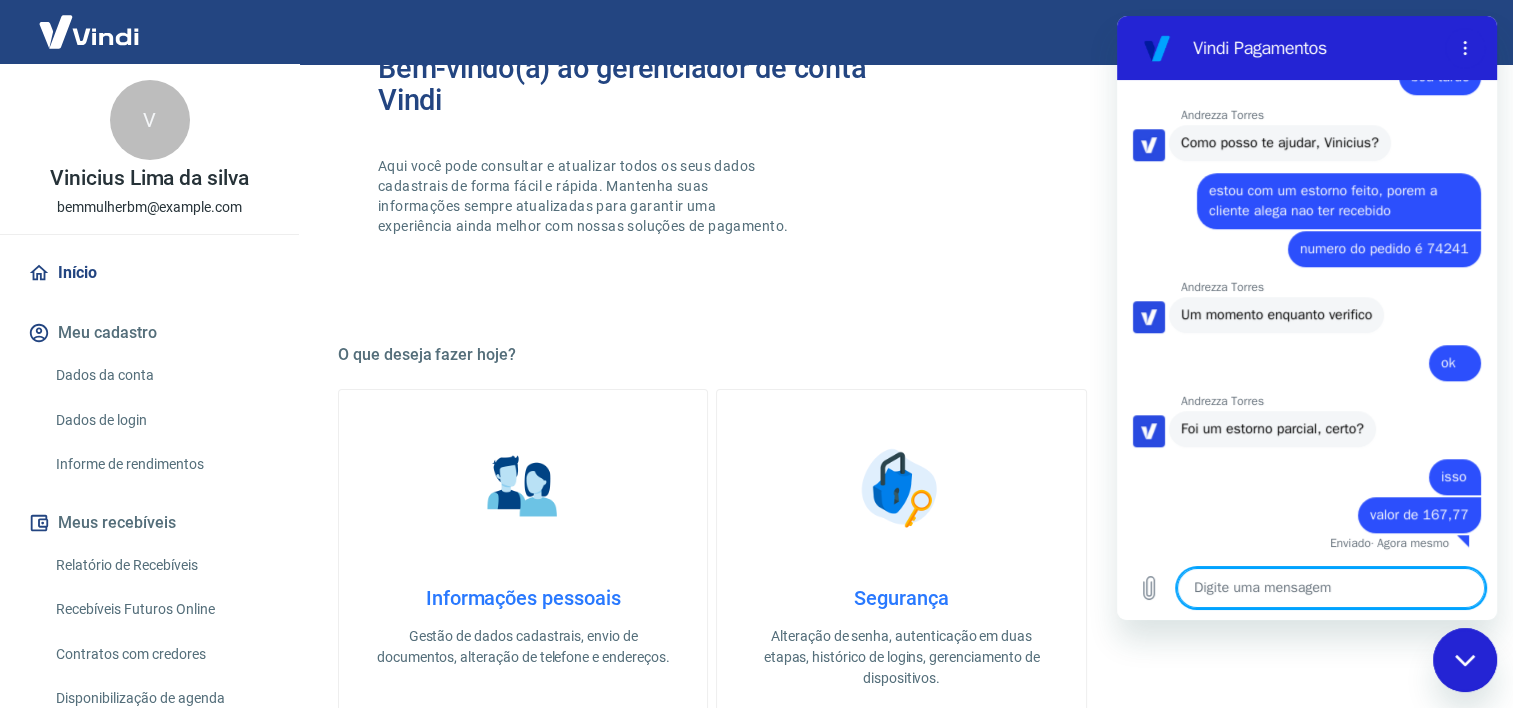 scroll, scrollTop: 1744, scrollLeft: 0, axis: vertical 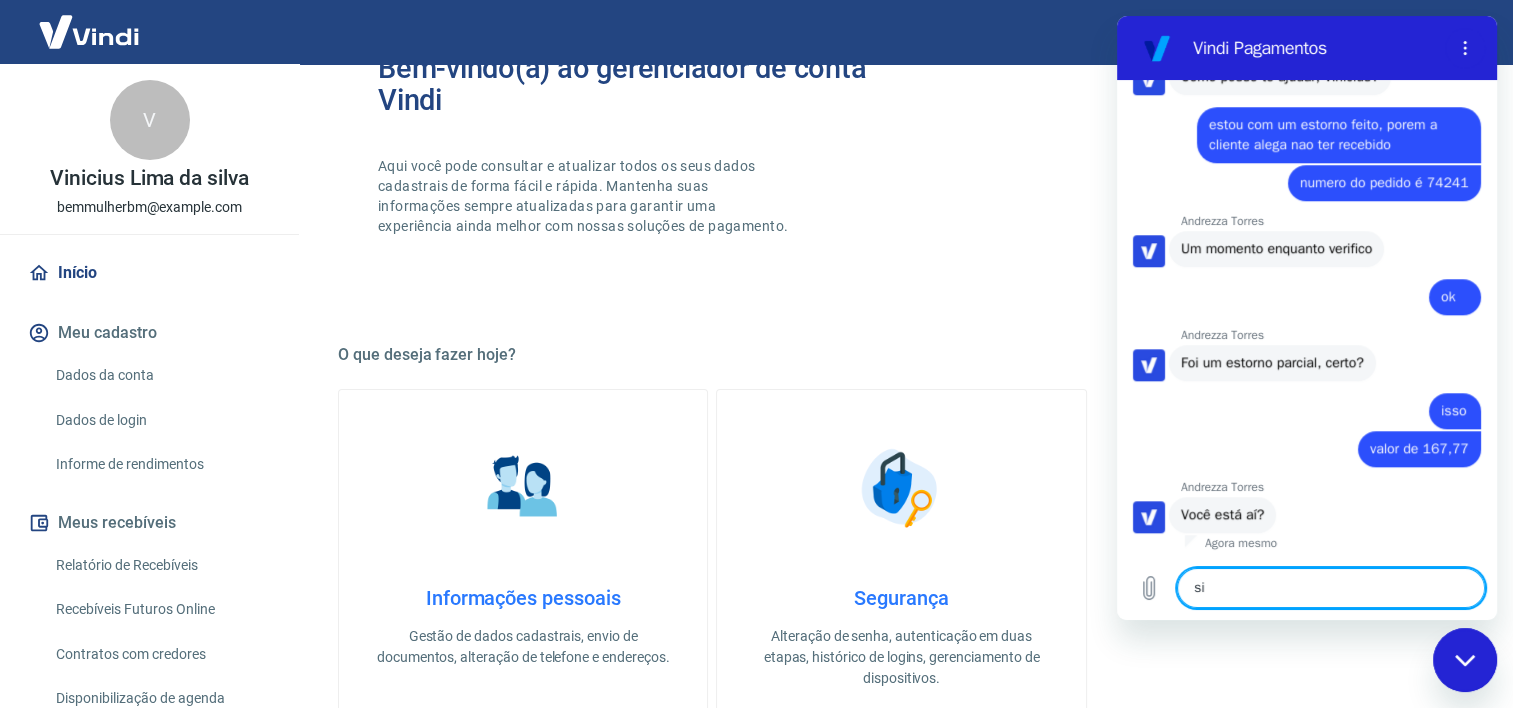 type on "sim" 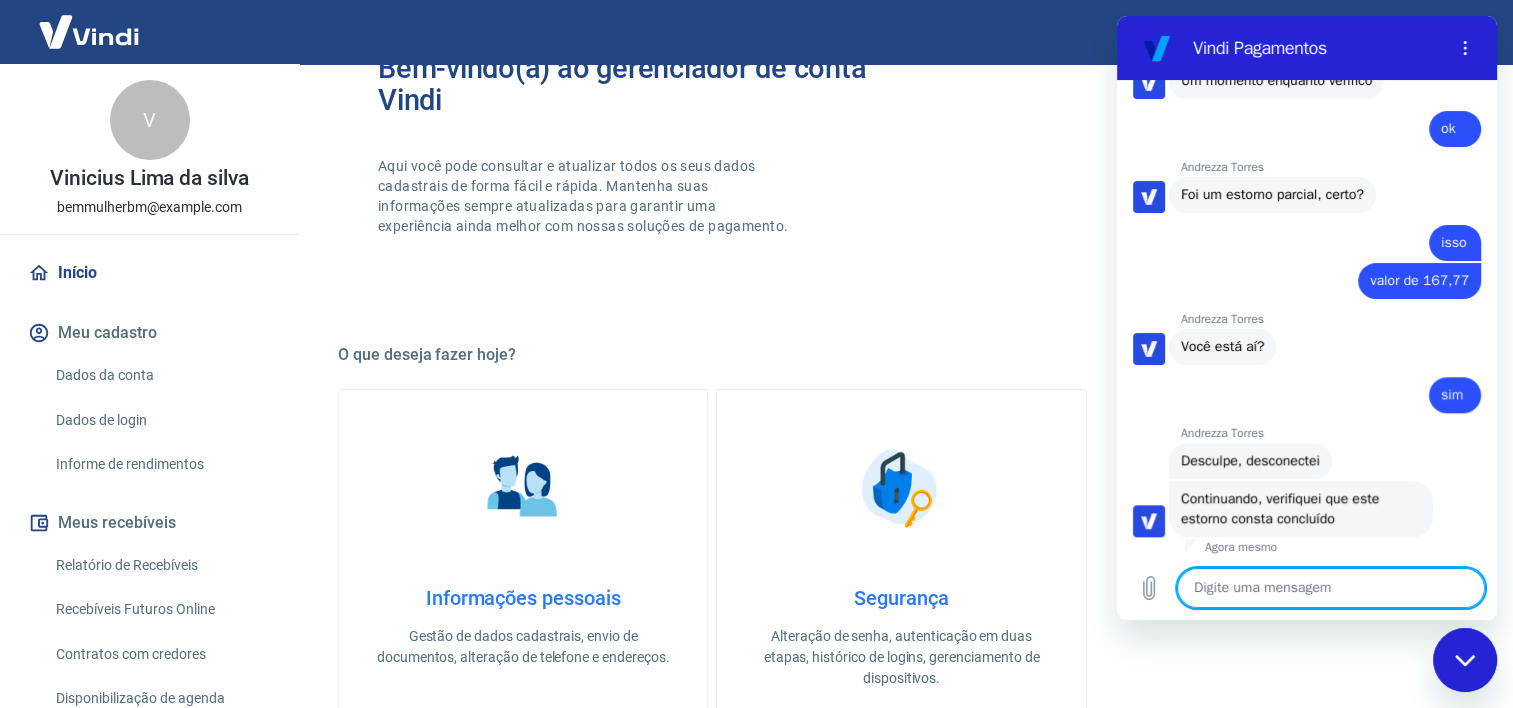 scroll, scrollTop: 1982, scrollLeft: 0, axis: vertical 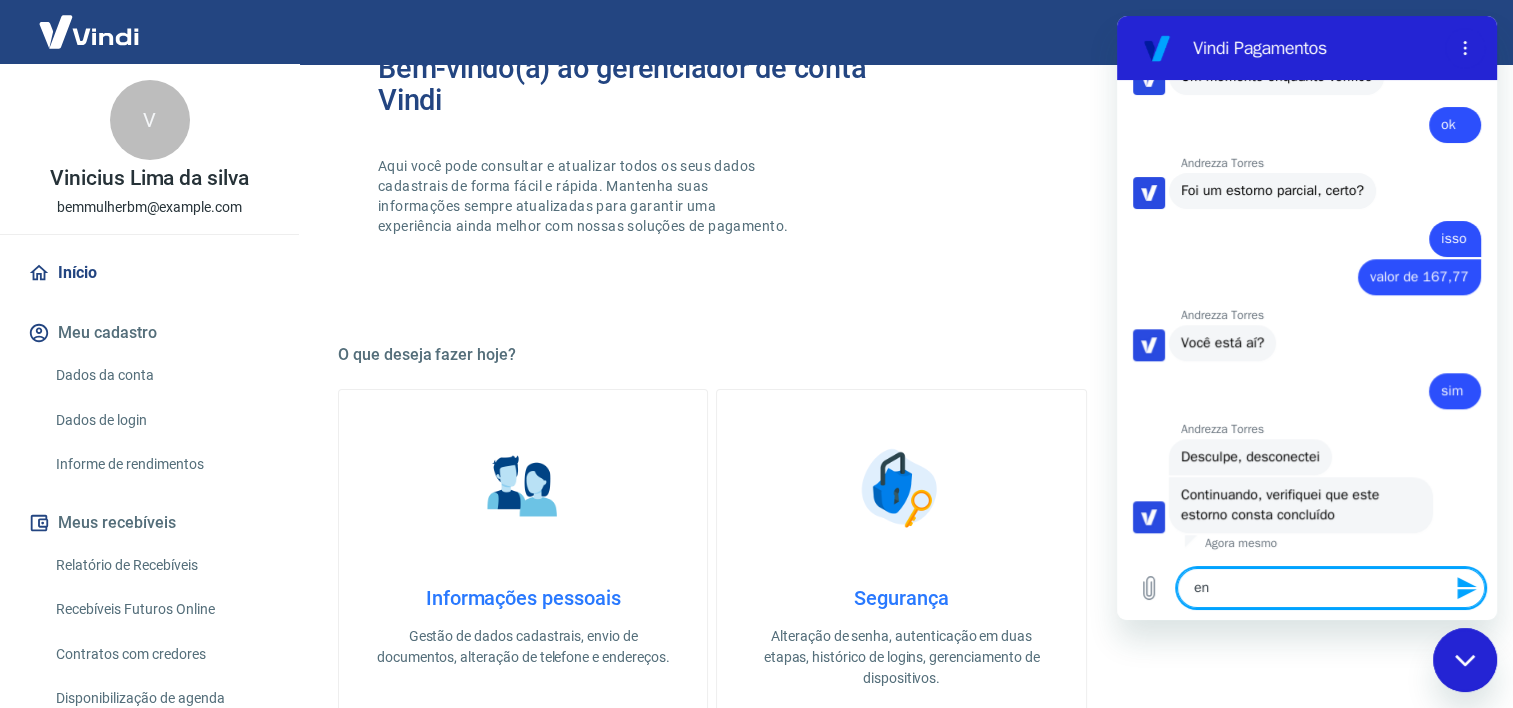 type on "e" 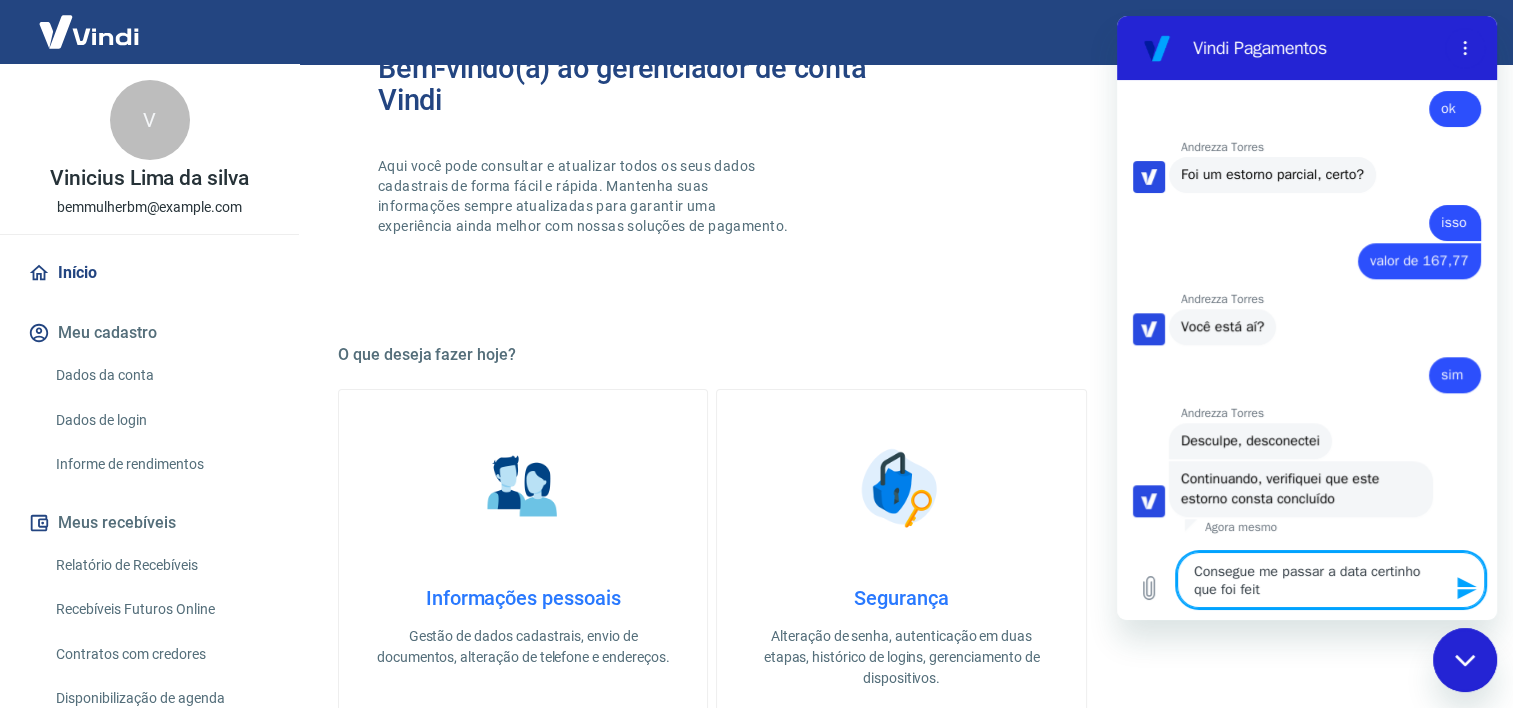 type on "Consegue me passar a data certinho que foi feito" 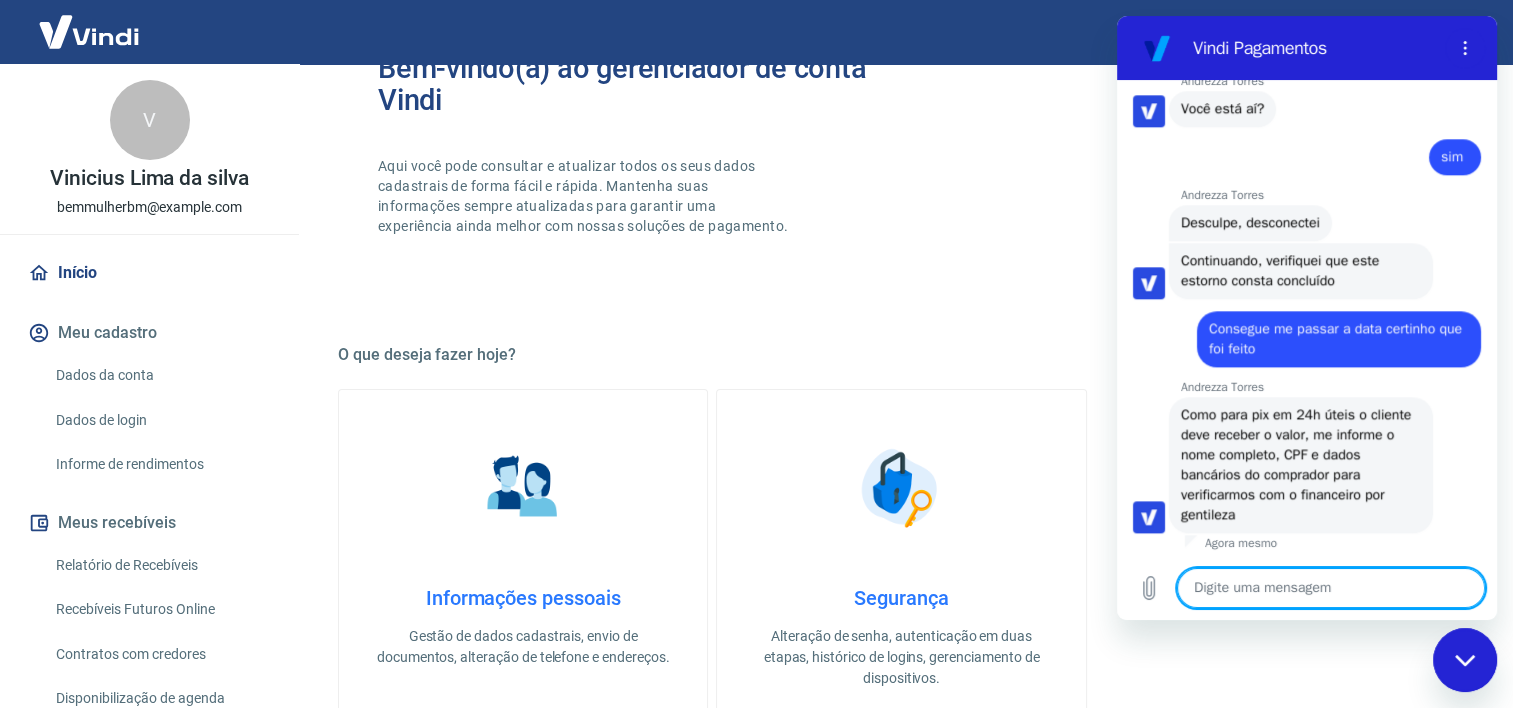 scroll, scrollTop: 2216, scrollLeft: 0, axis: vertical 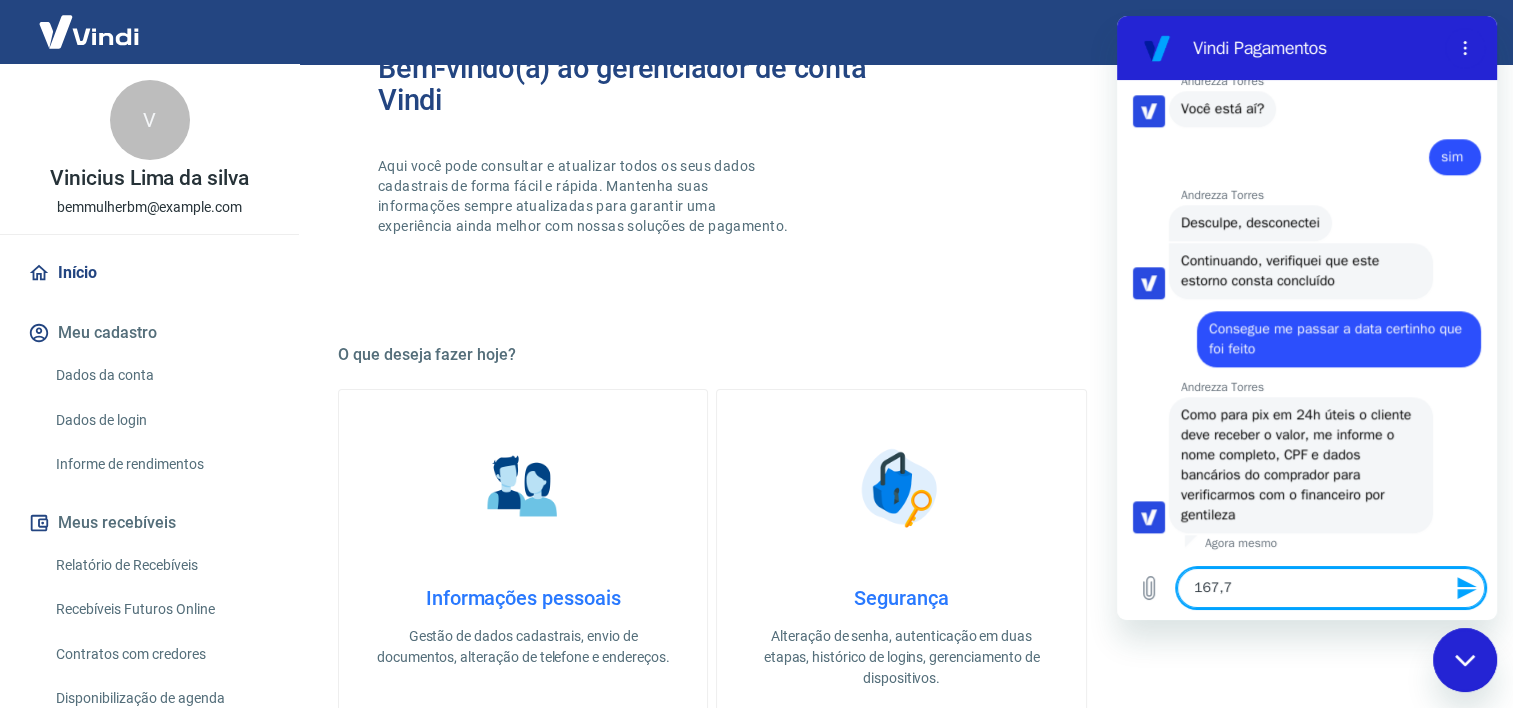 type on "167,77" 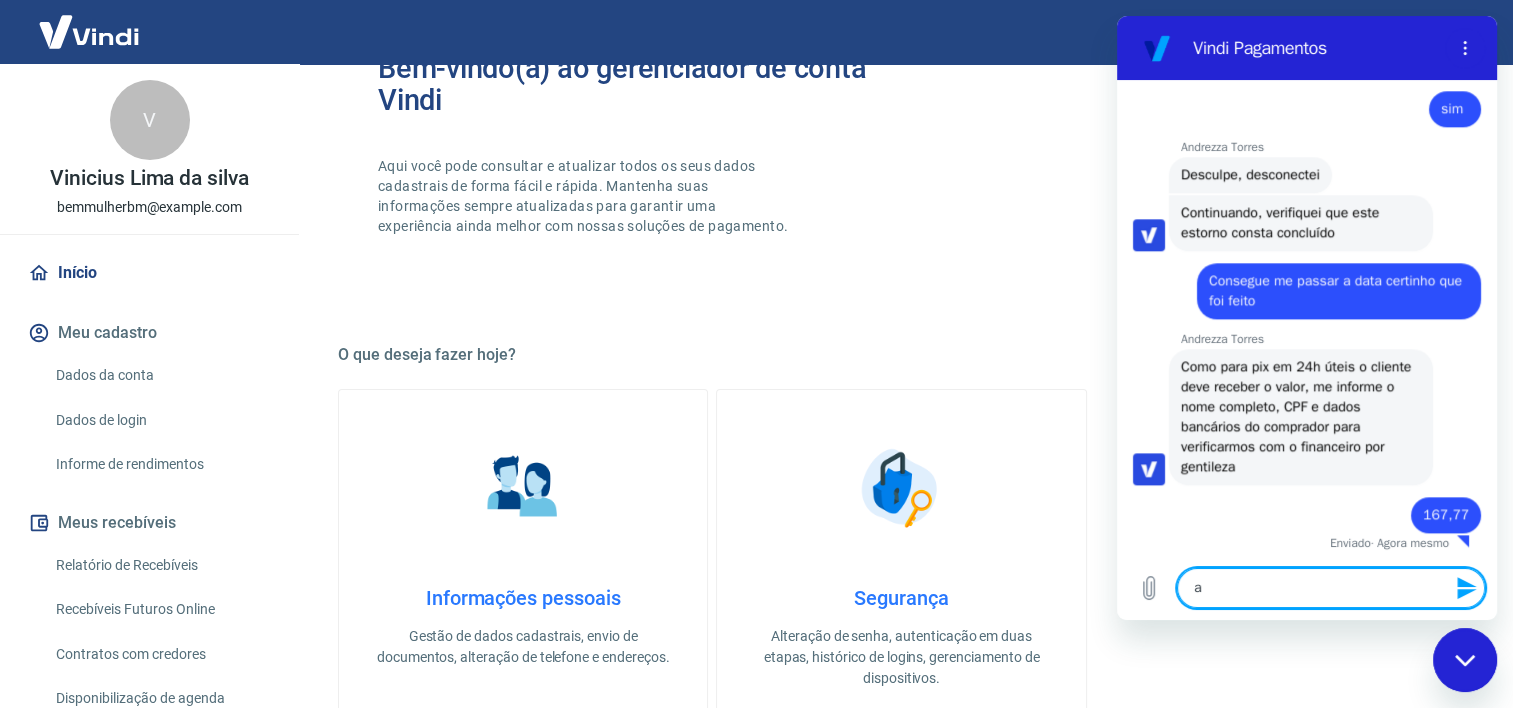 scroll, scrollTop: 2264, scrollLeft: 0, axis: vertical 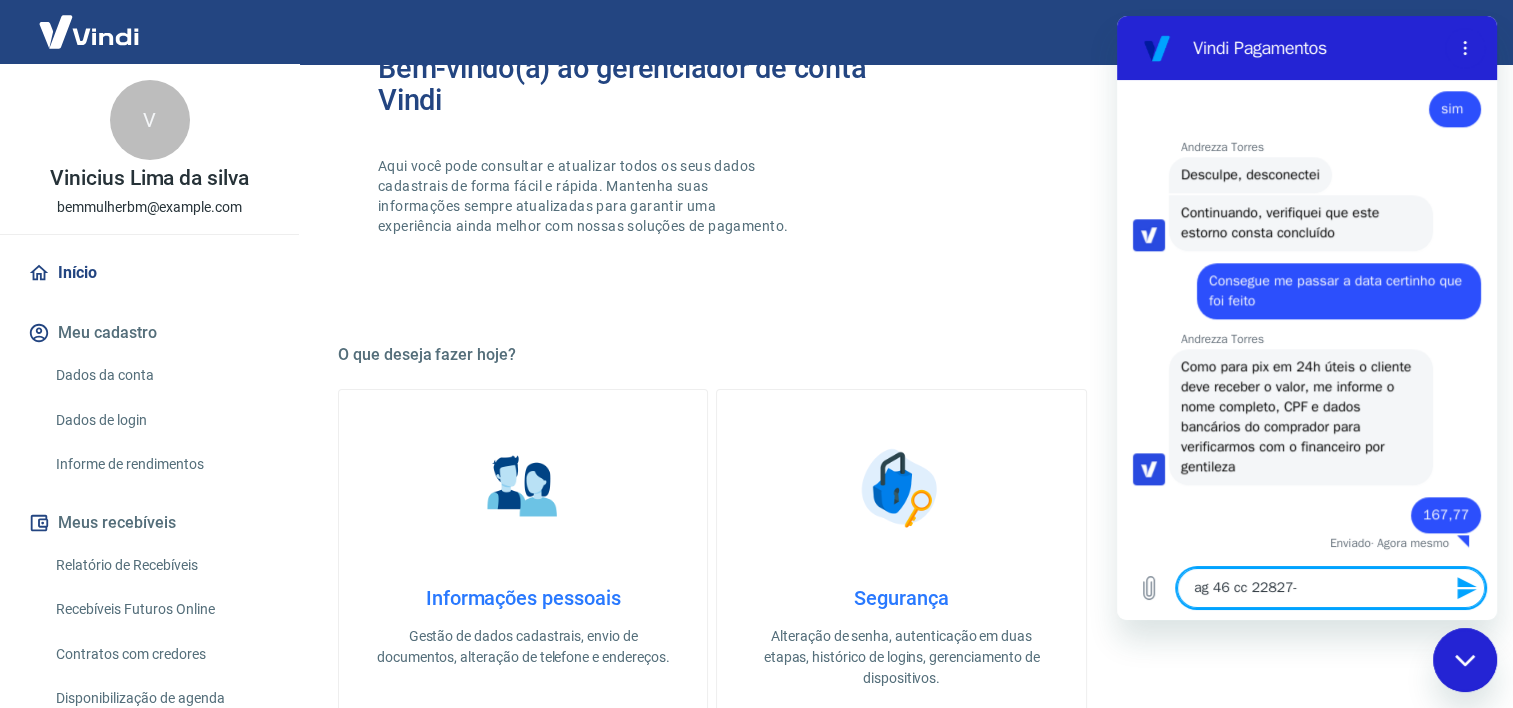 type on "ag 46 cc 22827-1" 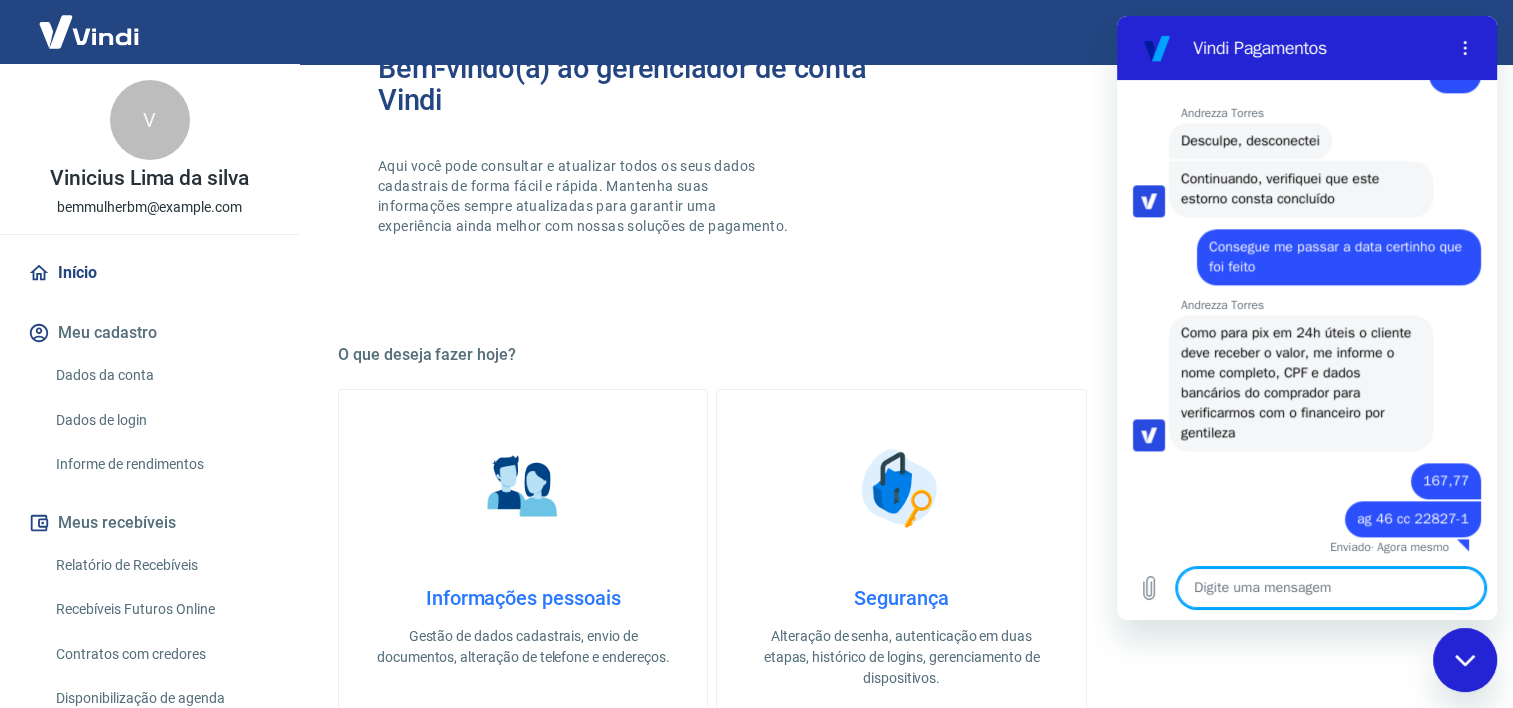 scroll, scrollTop: 2302, scrollLeft: 0, axis: vertical 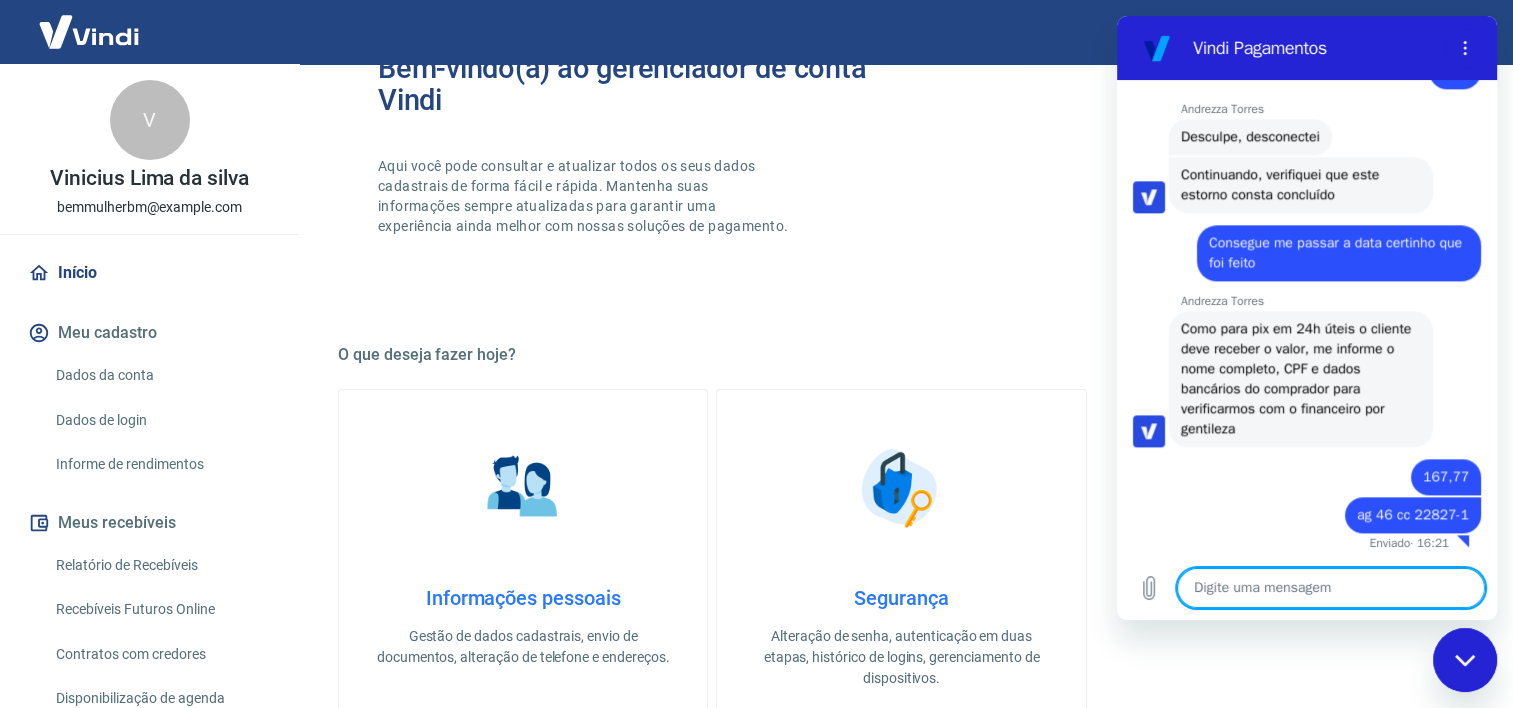 paste on "CPF: [CPF]" 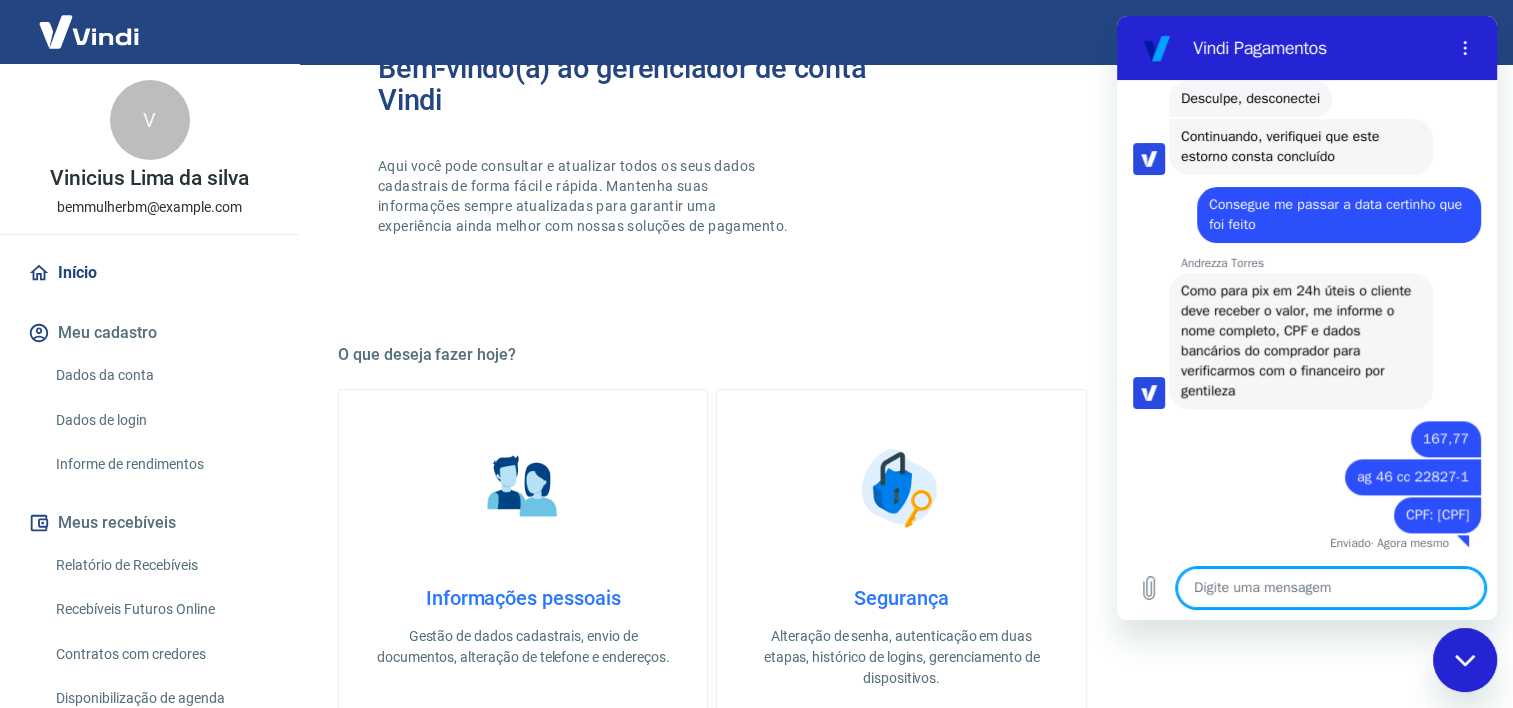 scroll, scrollTop: 2340, scrollLeft: 0, axis: vertical 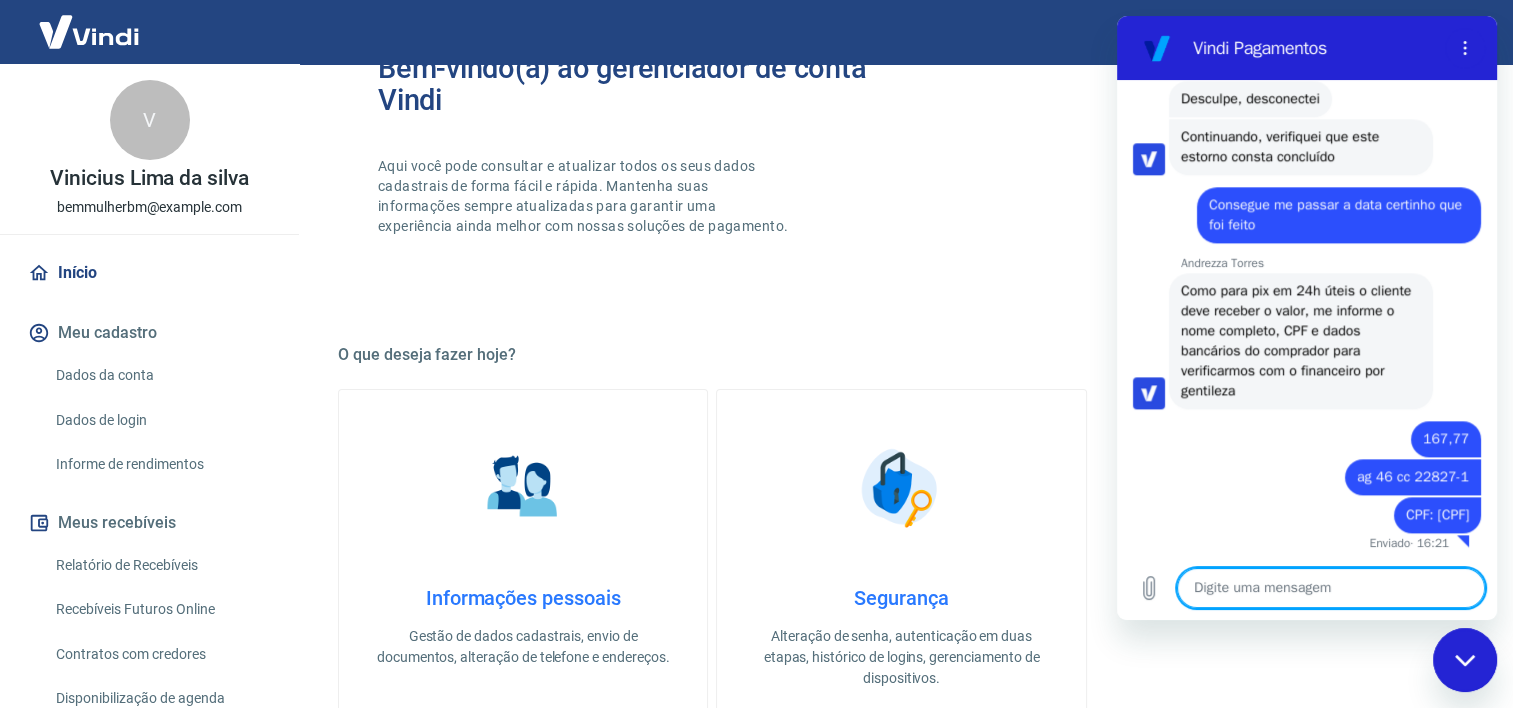 paste on "Tatiane de Castro do Nascimento" 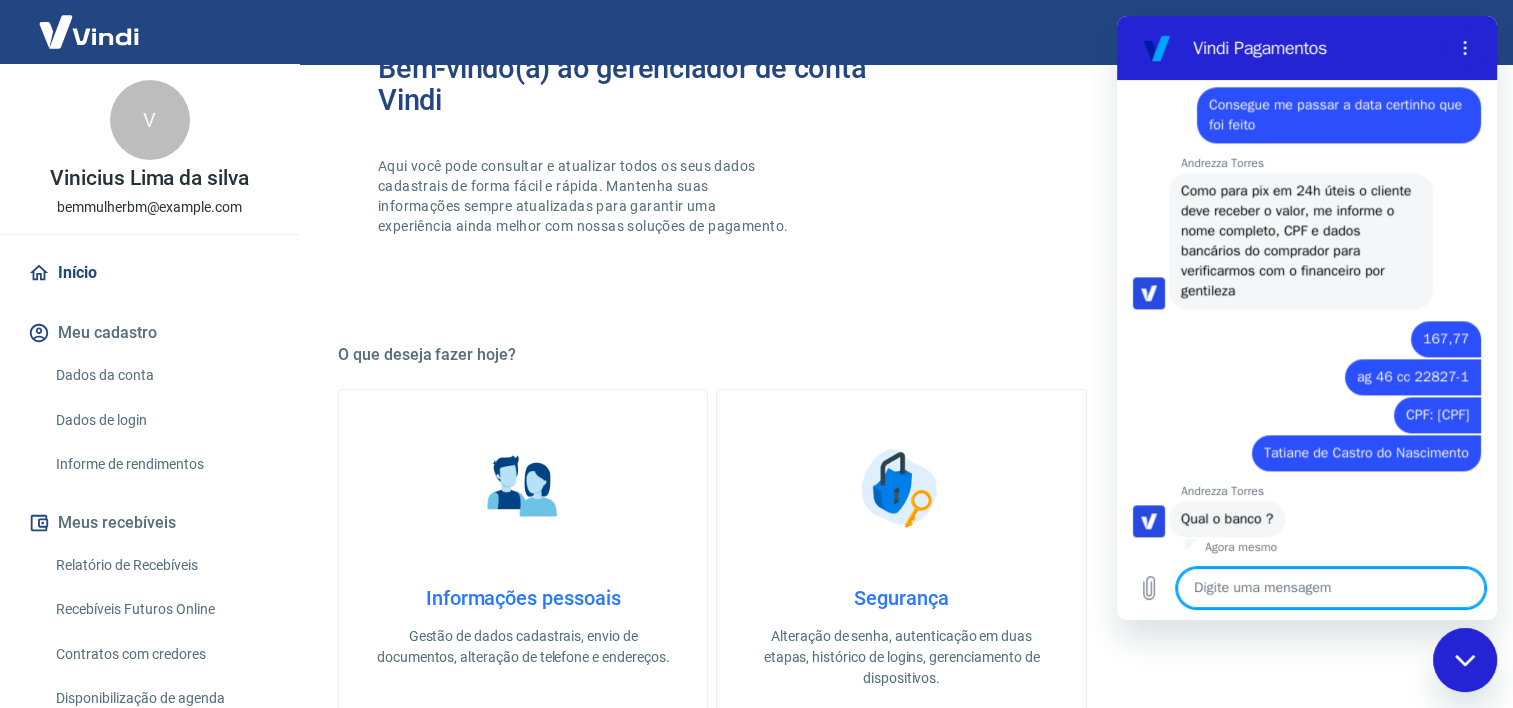scroll, scrollTop: 2444, scrollLeft: 0, axis: vertical 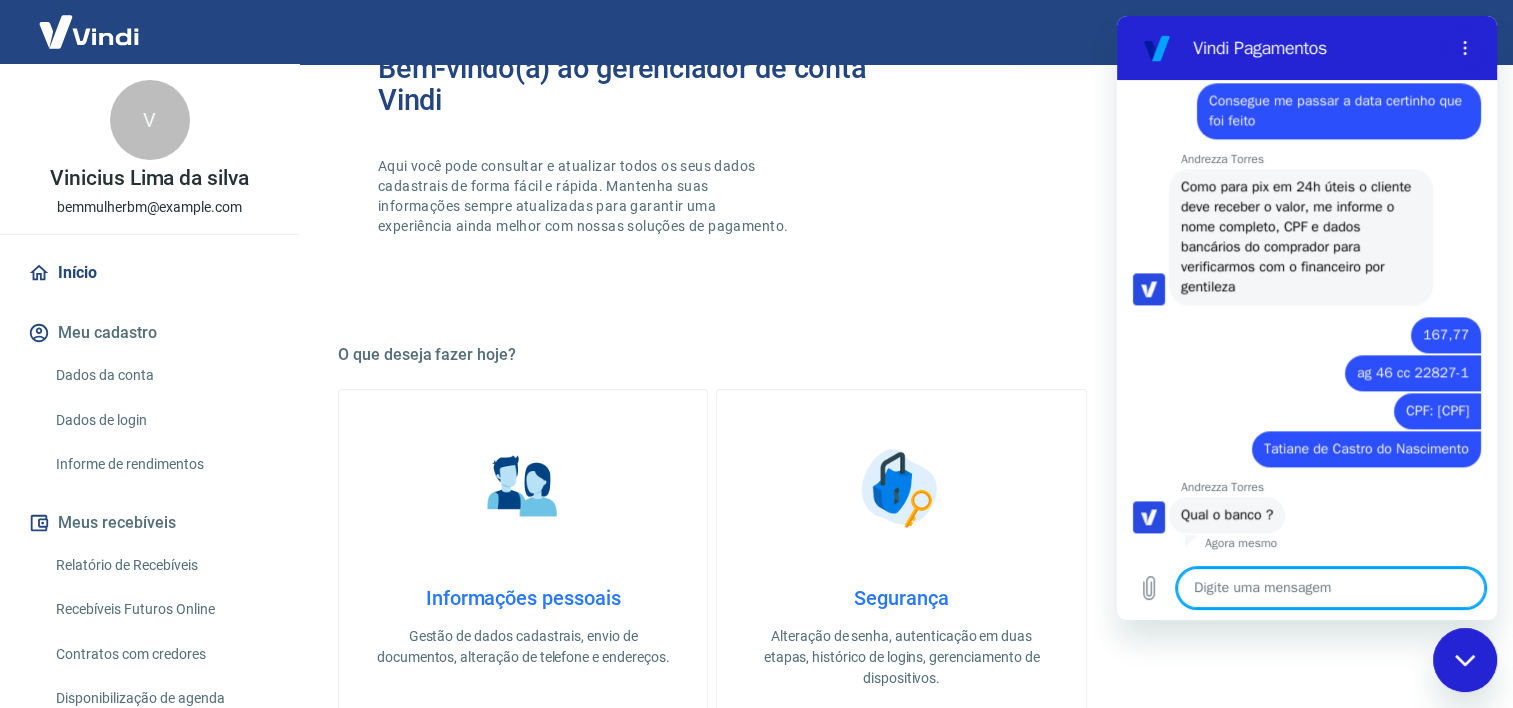 click at bounding box center [1331, 588] 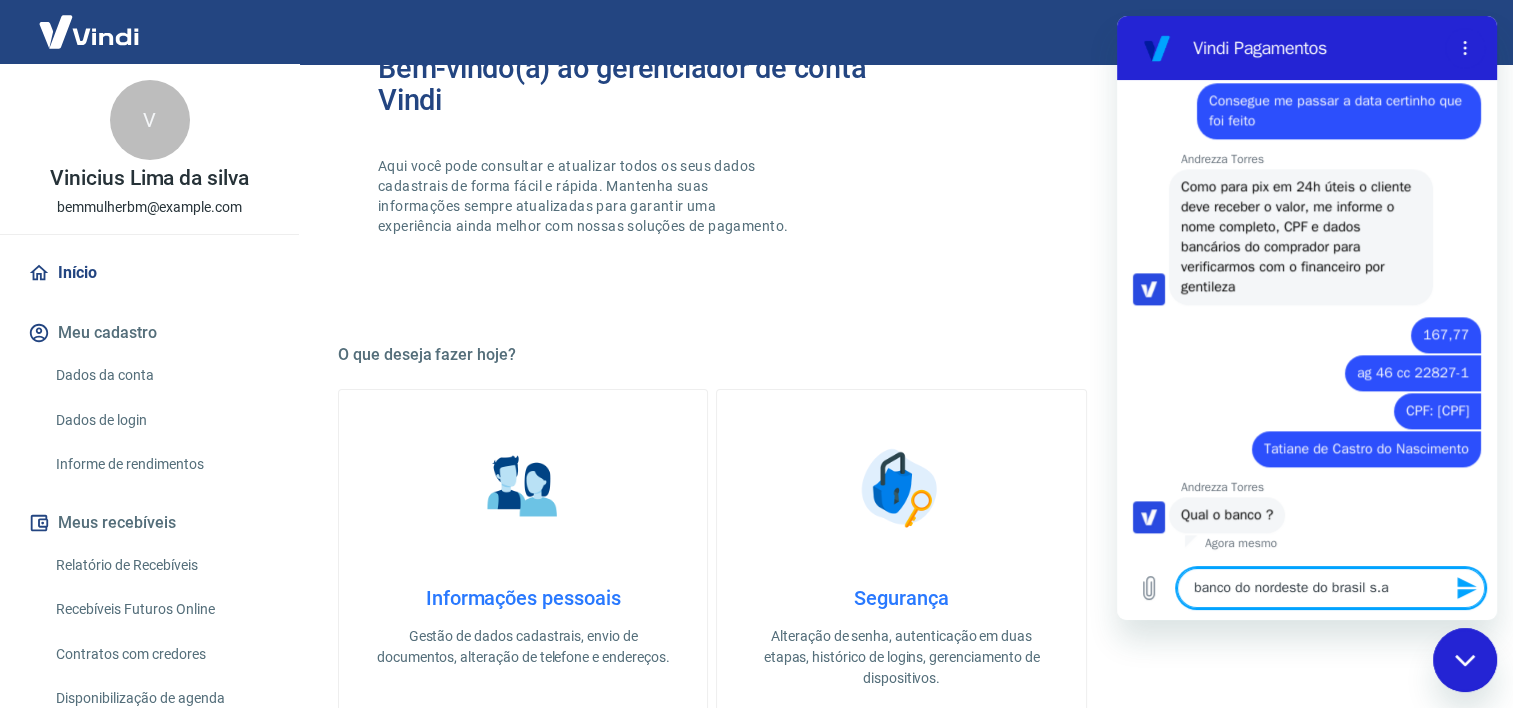 type on "banco do nordeste do brasil s.a." 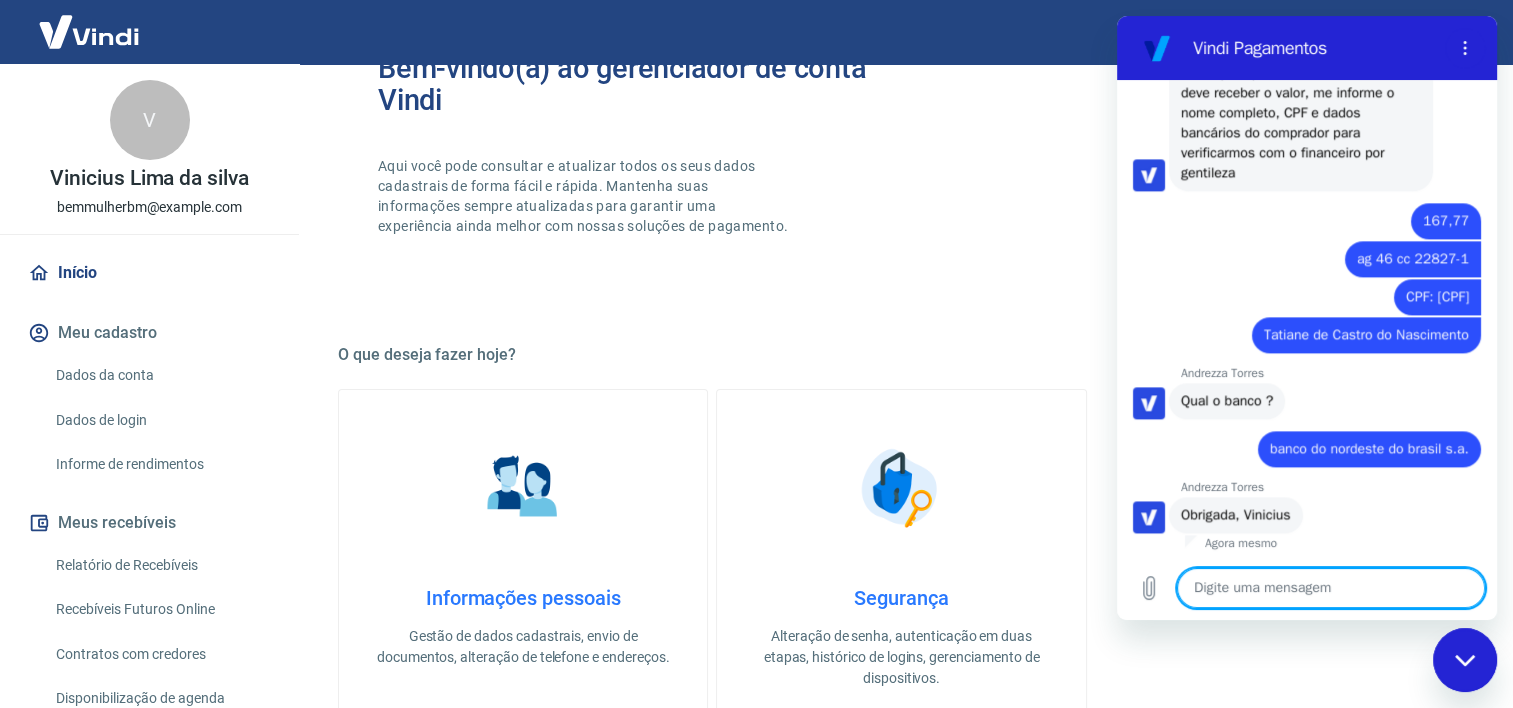 scroll, scrollTop: 2558, scrollLeft: 0, axis: vertical 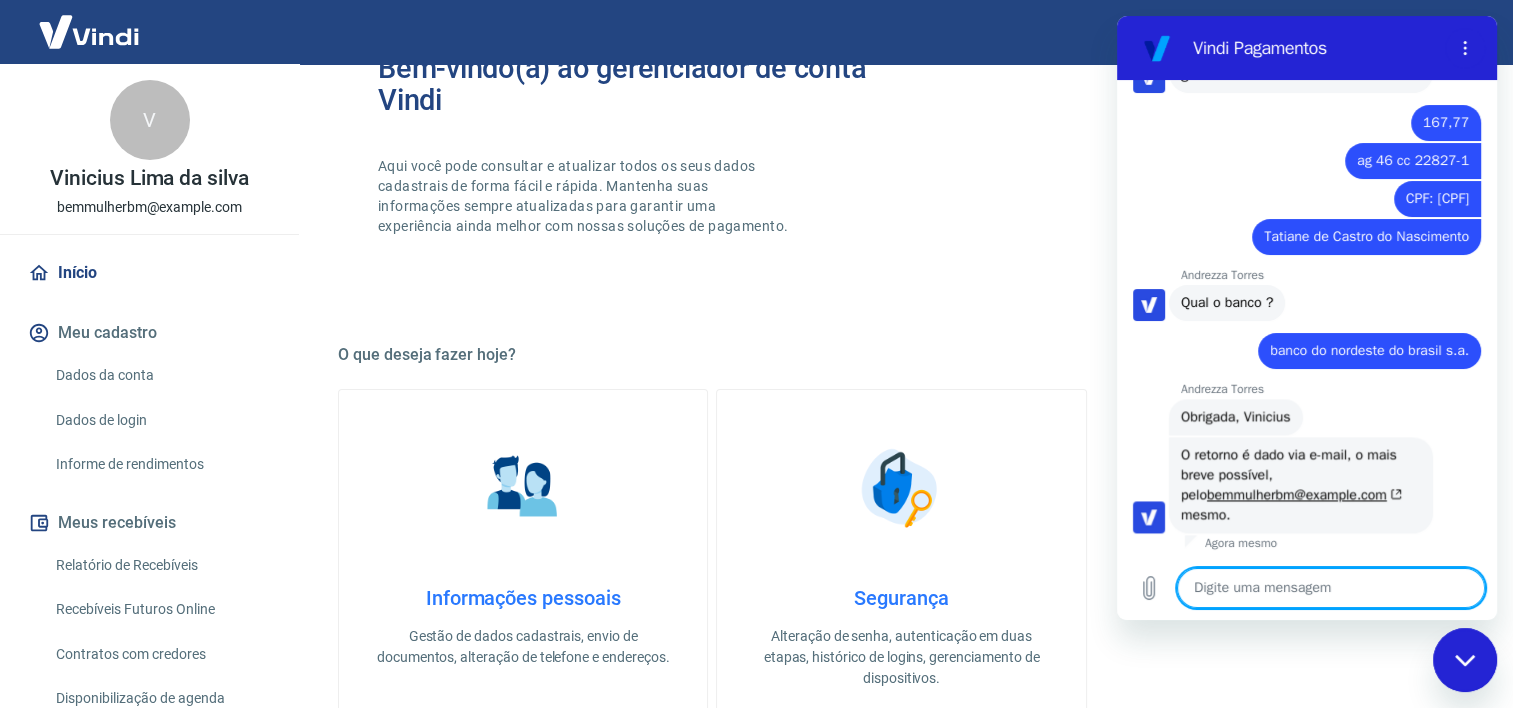click at bounding box center [1331, 588] 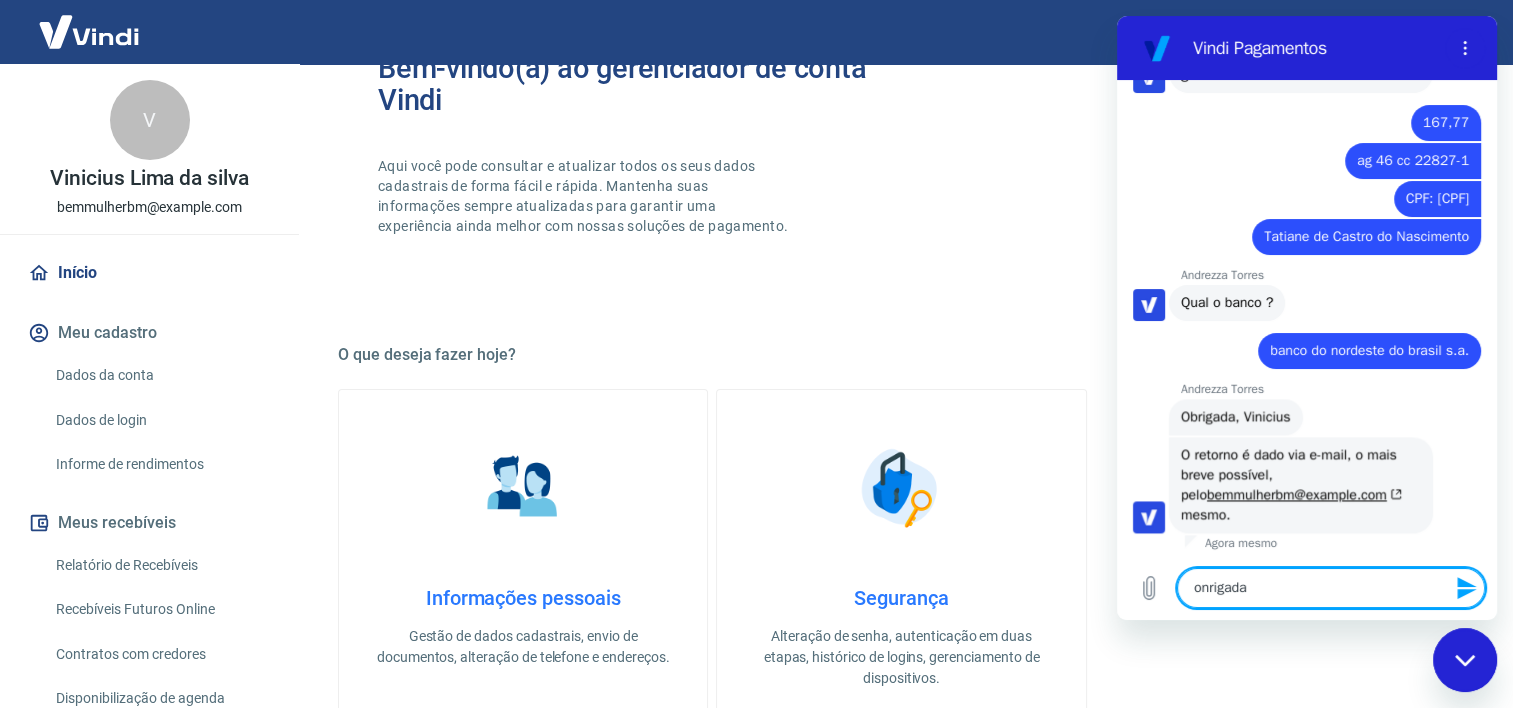 type on "onrigada." 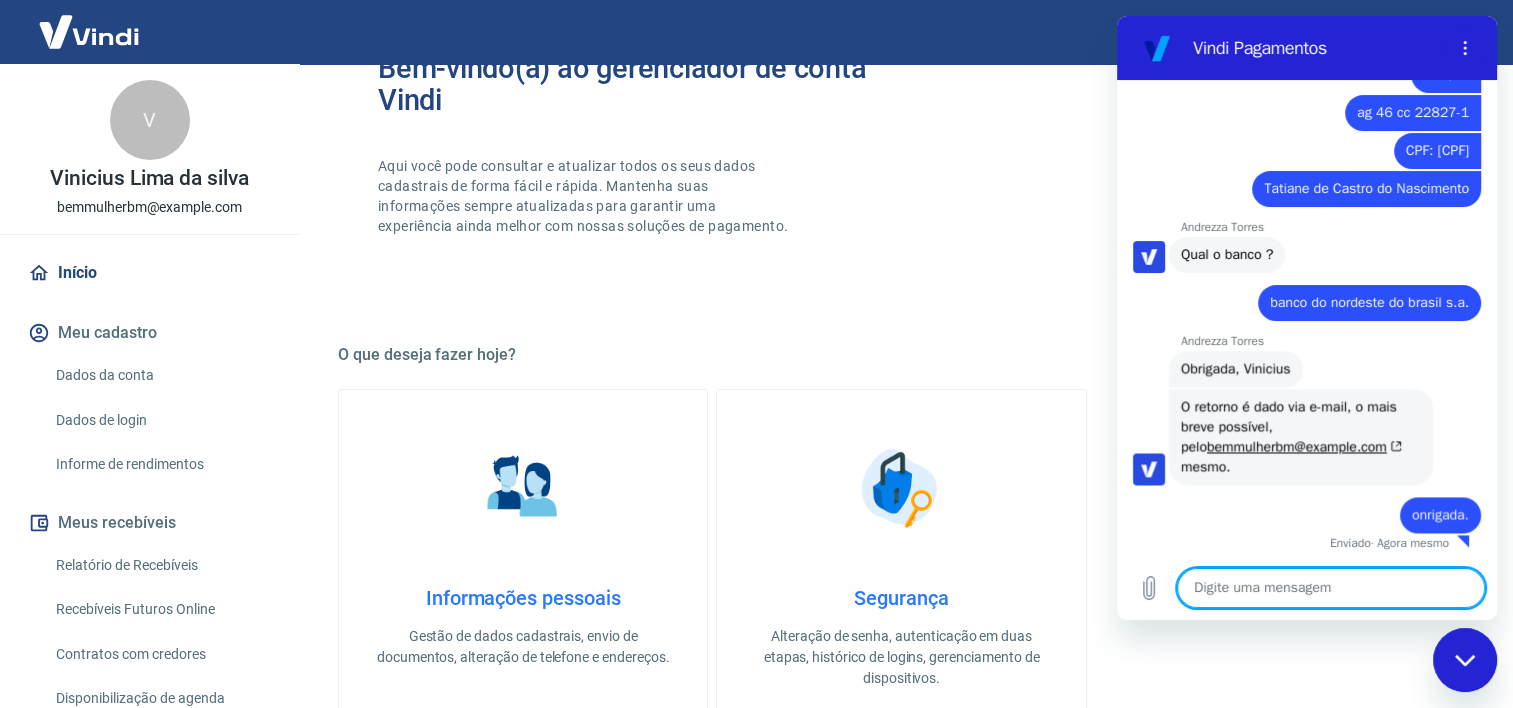 scroll, scrollTop: 2704, scrollLeft: 0, axis: vertical 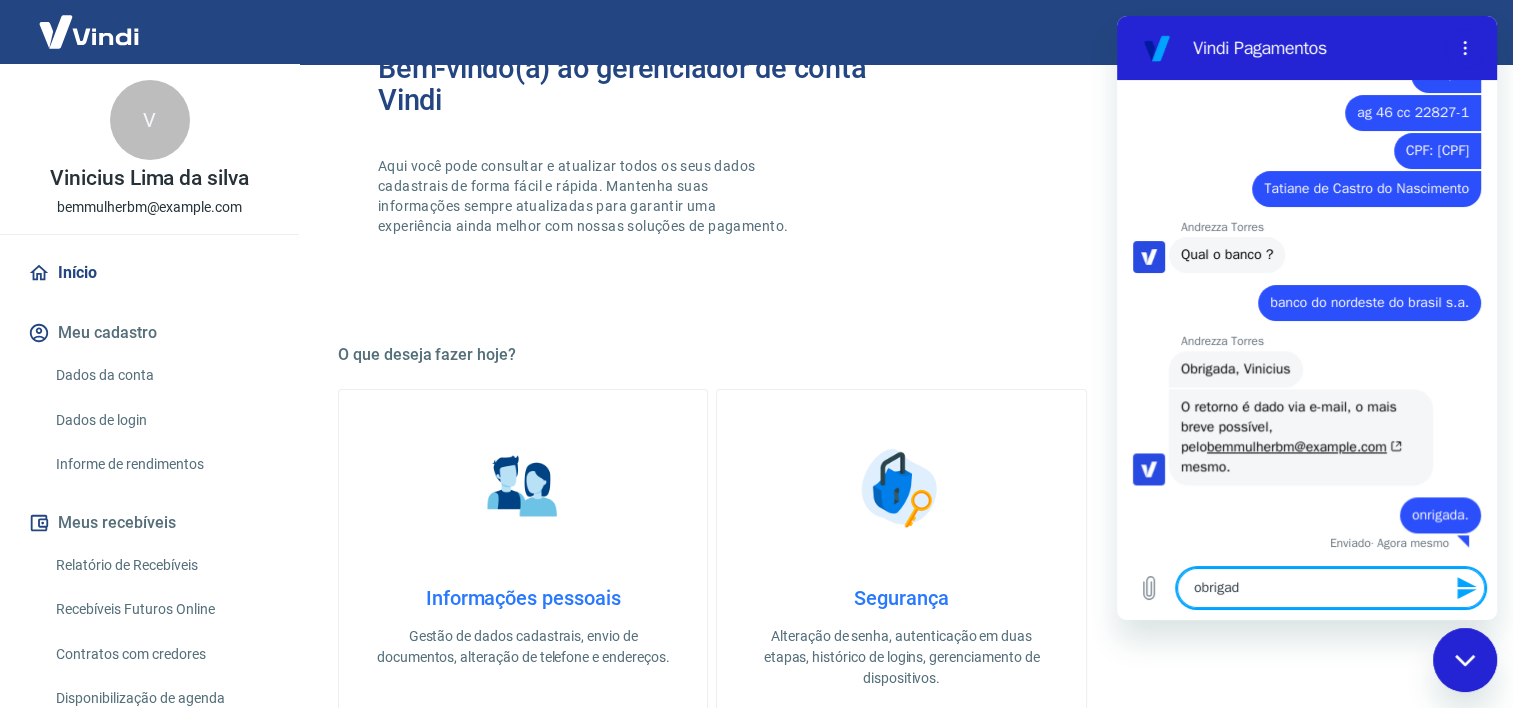 type on "obrigado" 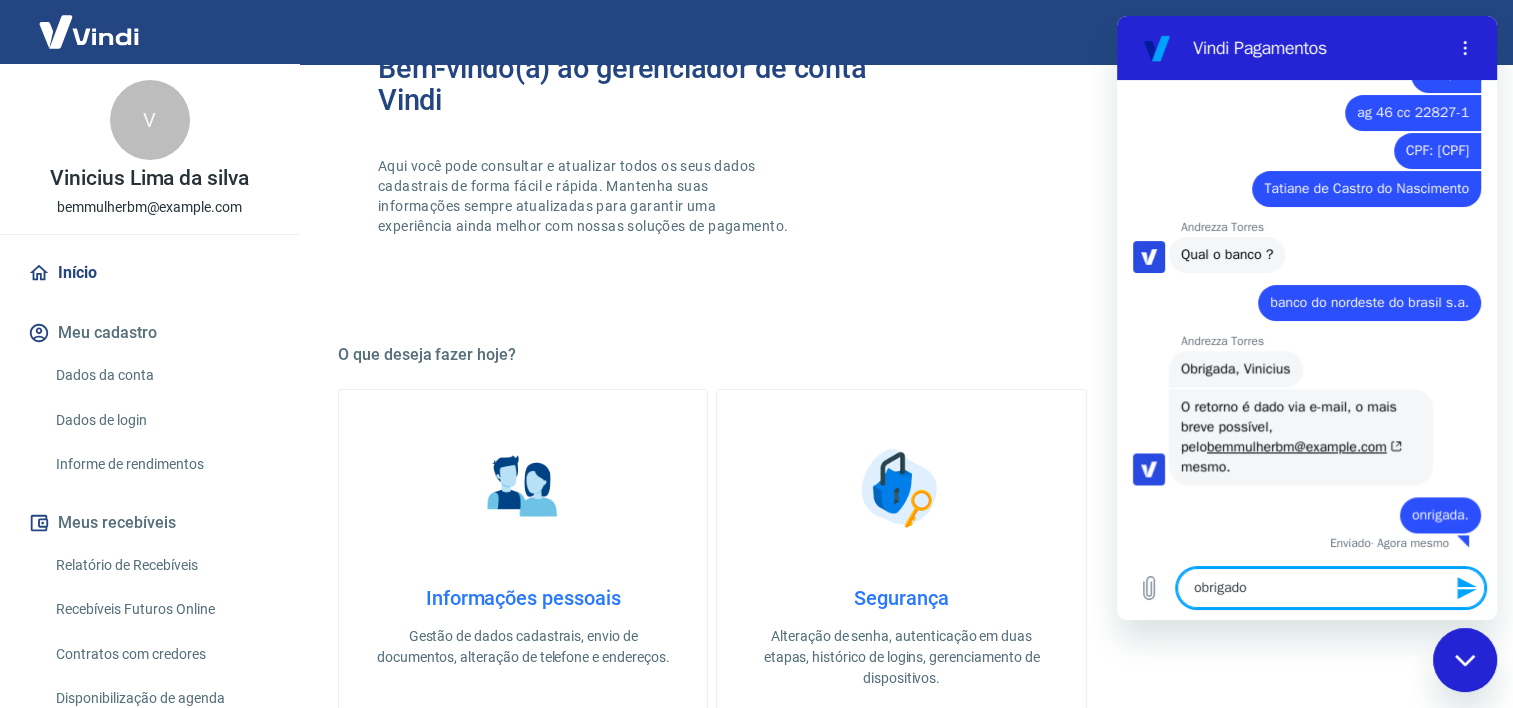 type 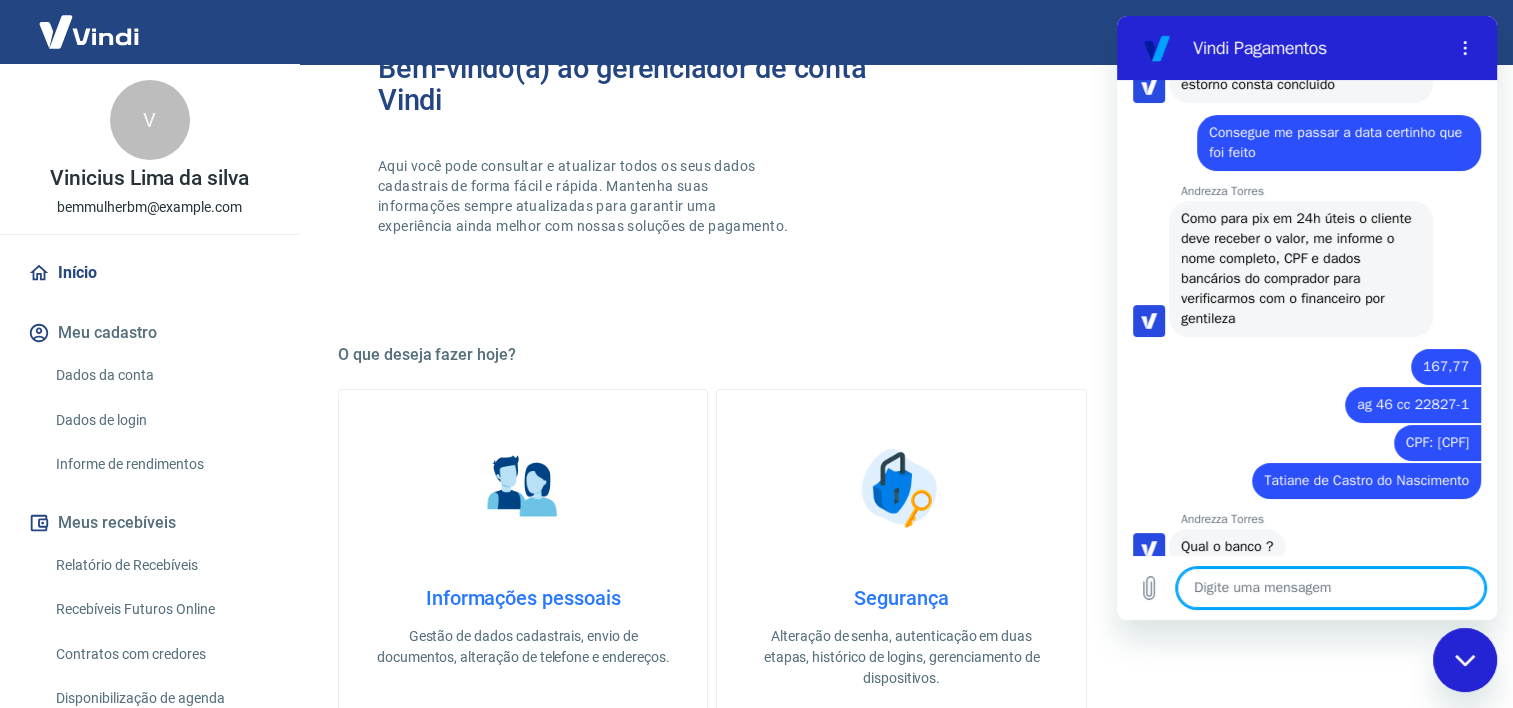 scroll, scrollTop: 2341, scrollLeft: 0, axis: vertical 